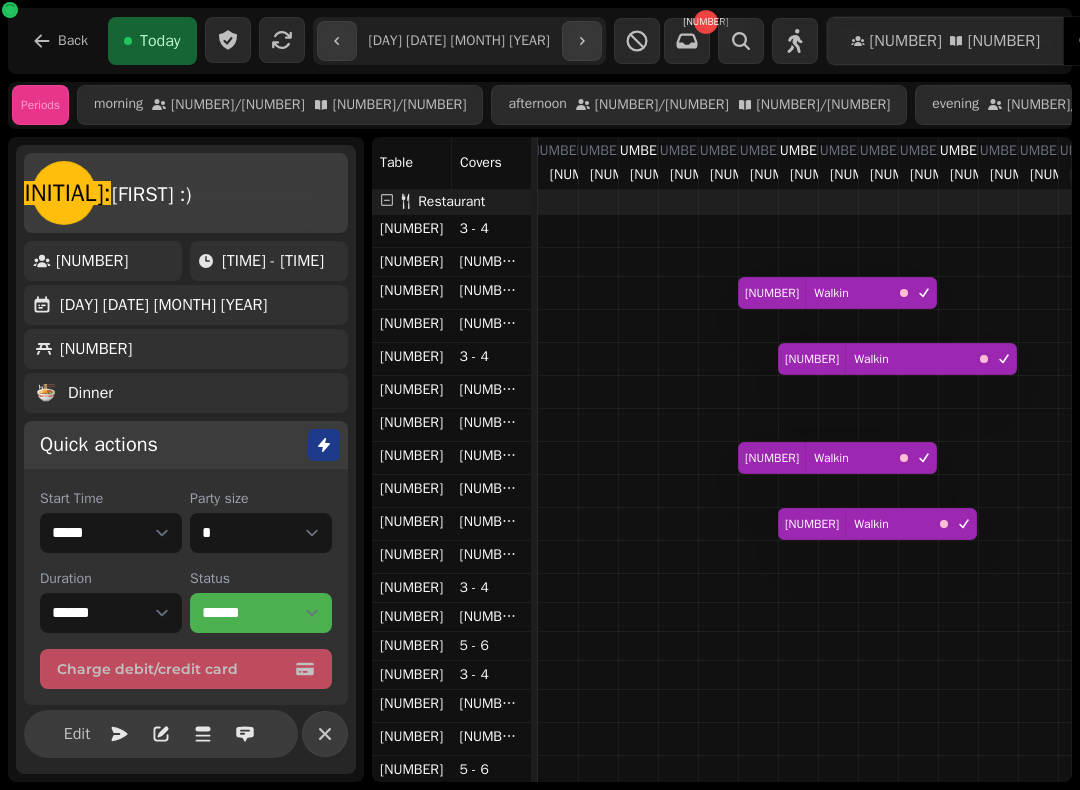 select on "**********" 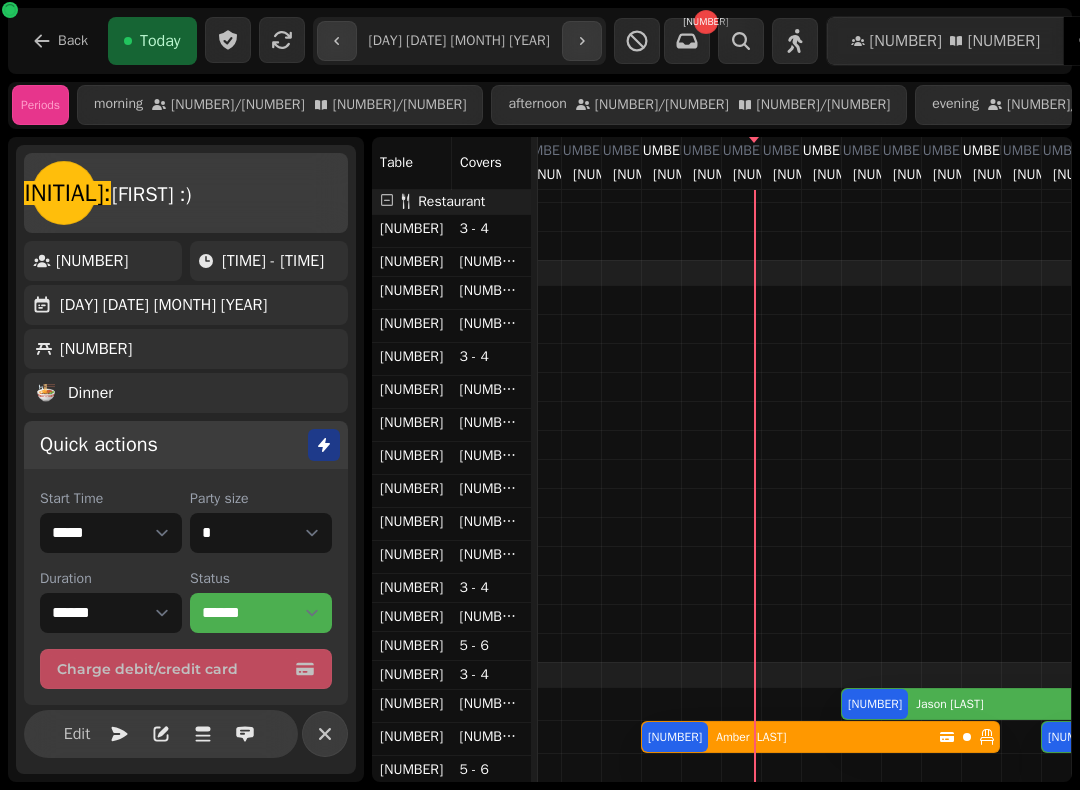 scroll, scrollTop: 1169, scrollLeft: 0, axis: vertical 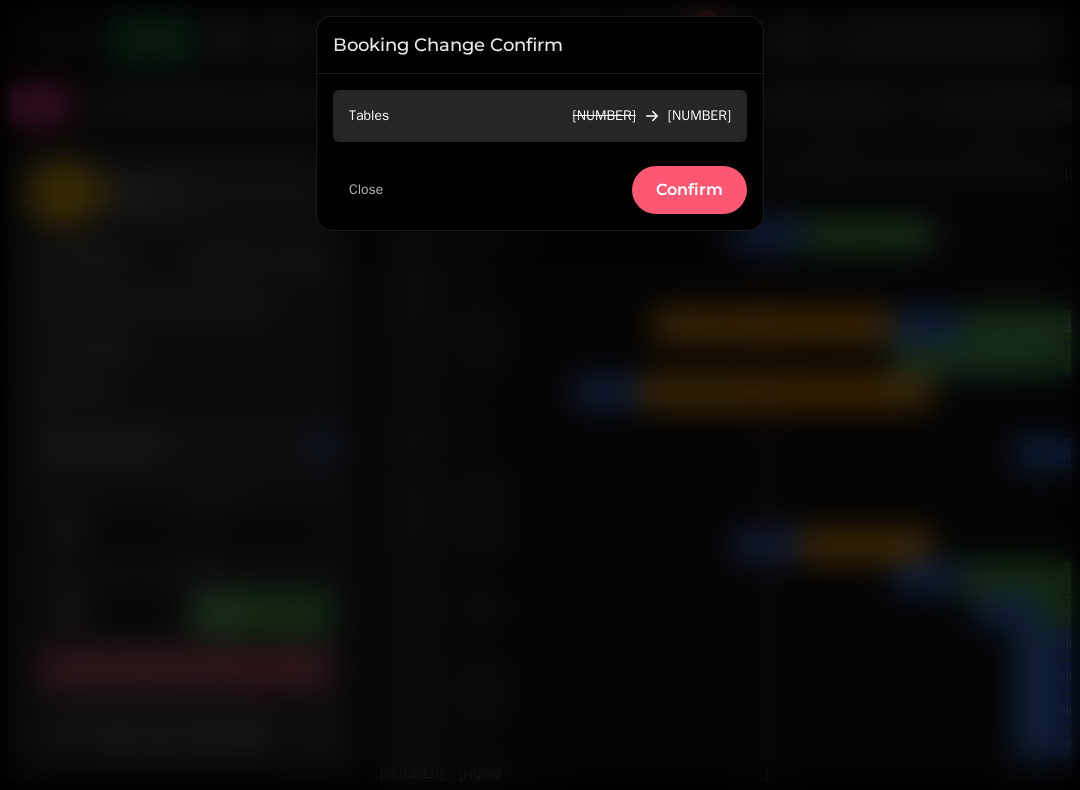 click on "Confirm" at bounding box center (689, 190) 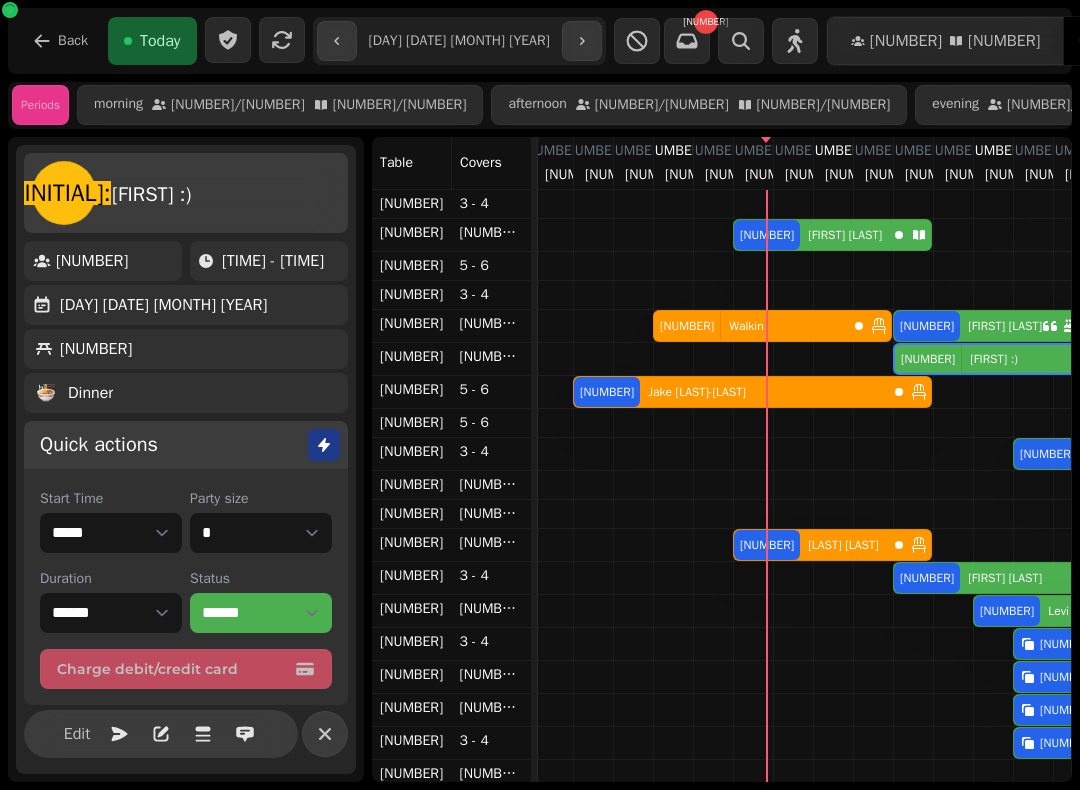click at bounding box center [673, 688] 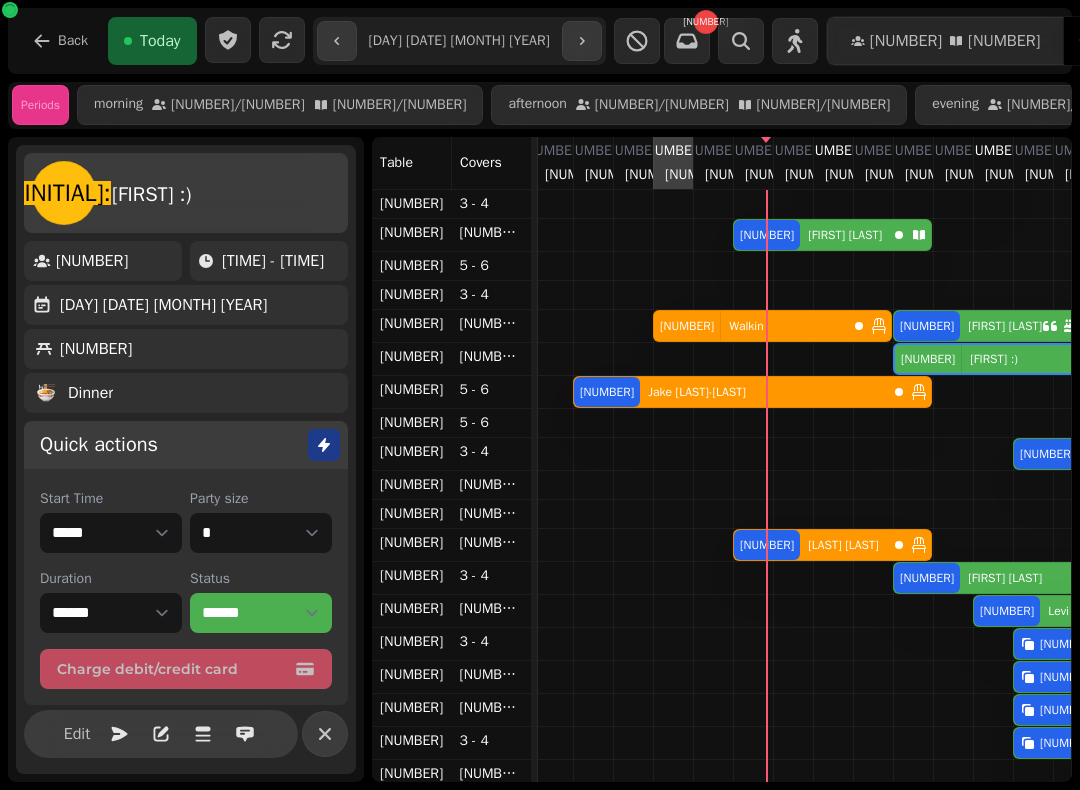scroll, scrollTop: 136, scrollLeft: 906, axis: both 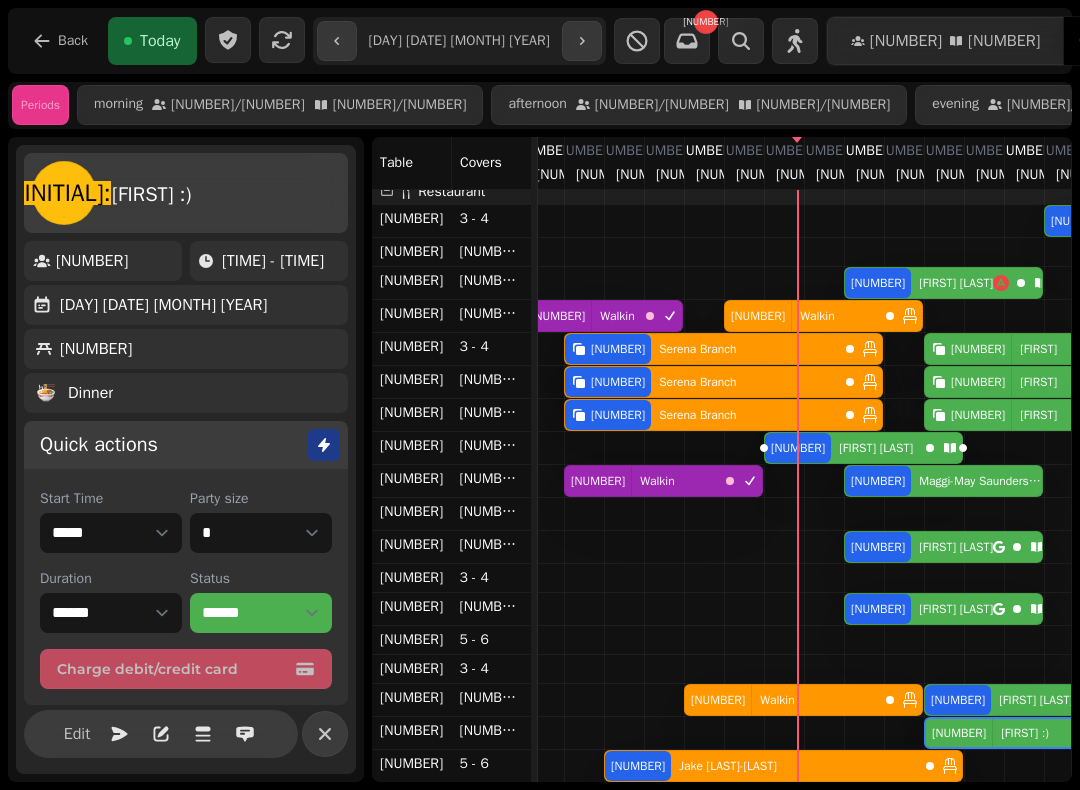 click at bounding box center [784, 1062] 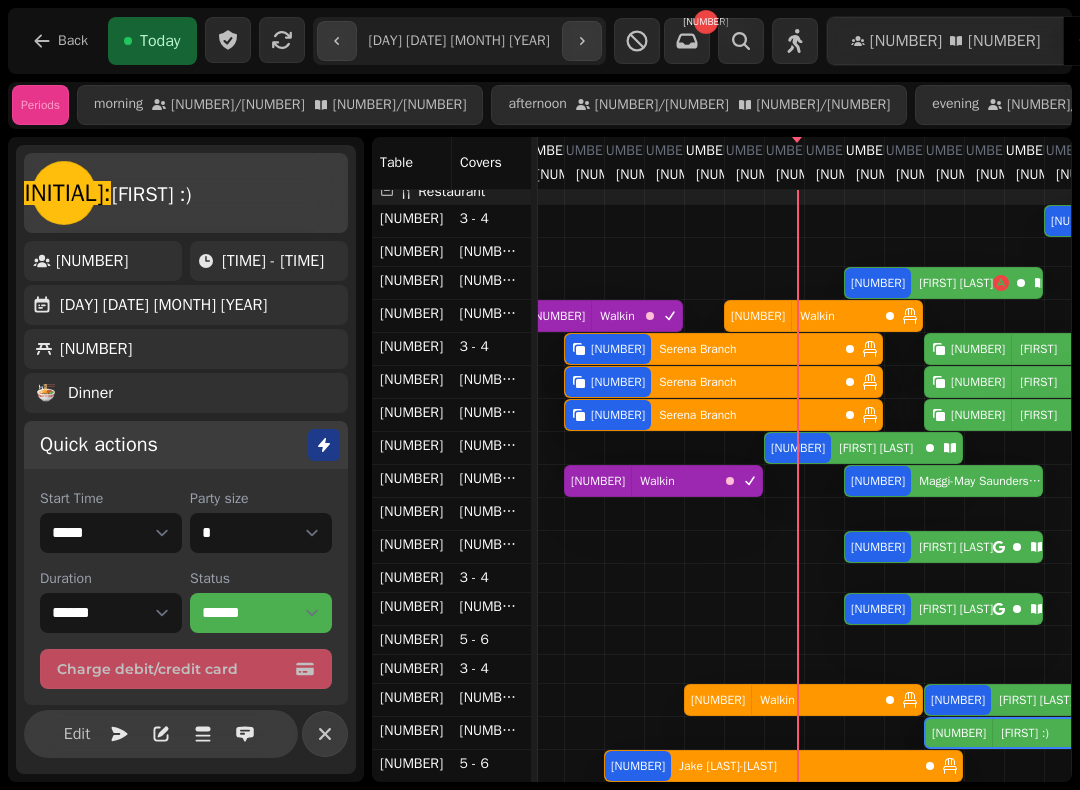 click on "[FIRST] [LAST]" at bounding box center [876, 448] 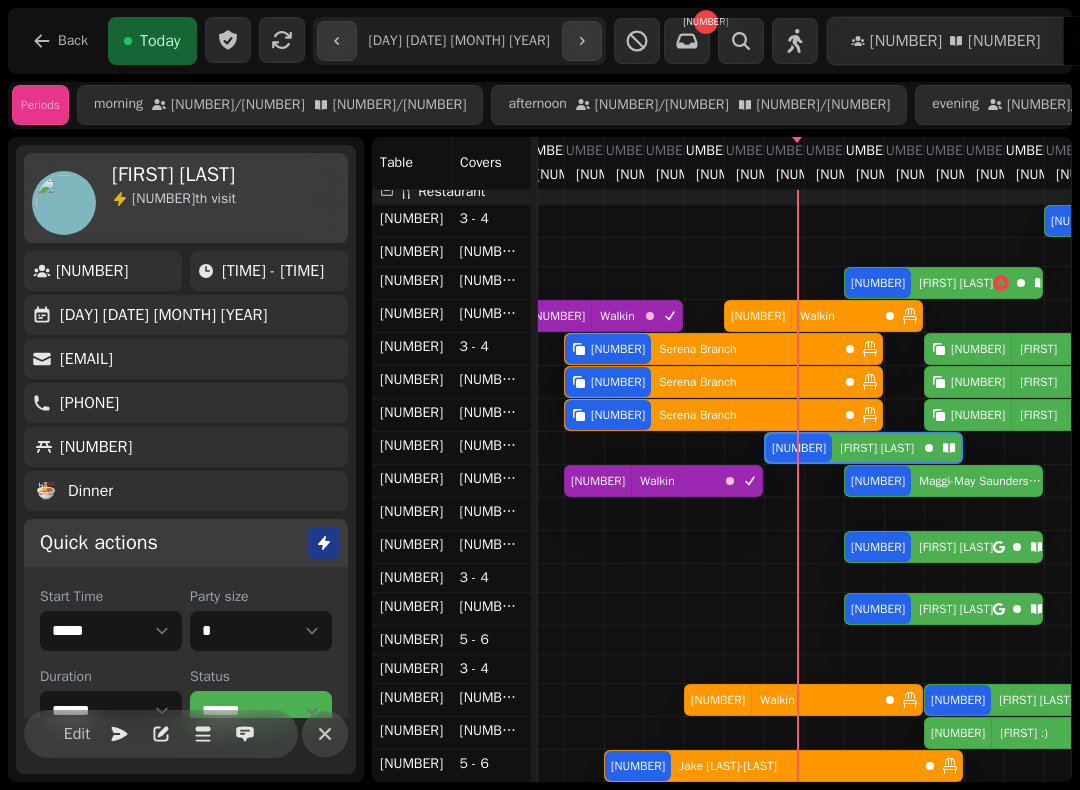 select on "**********" 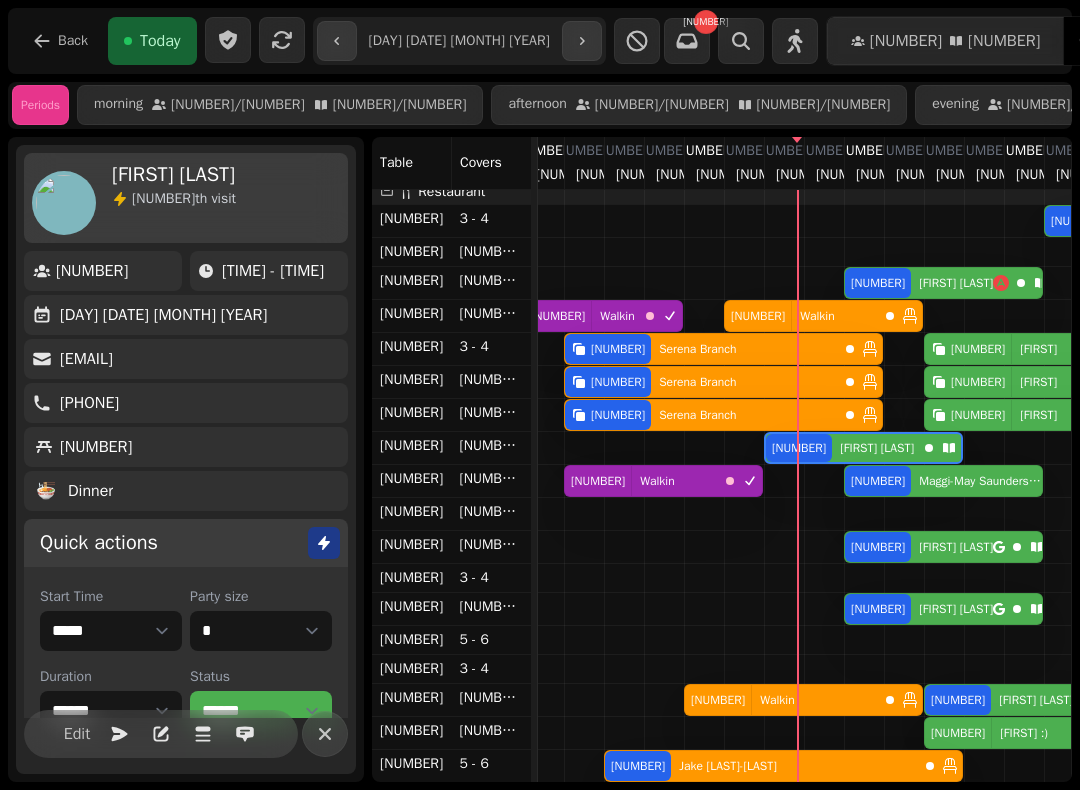 select on "*" 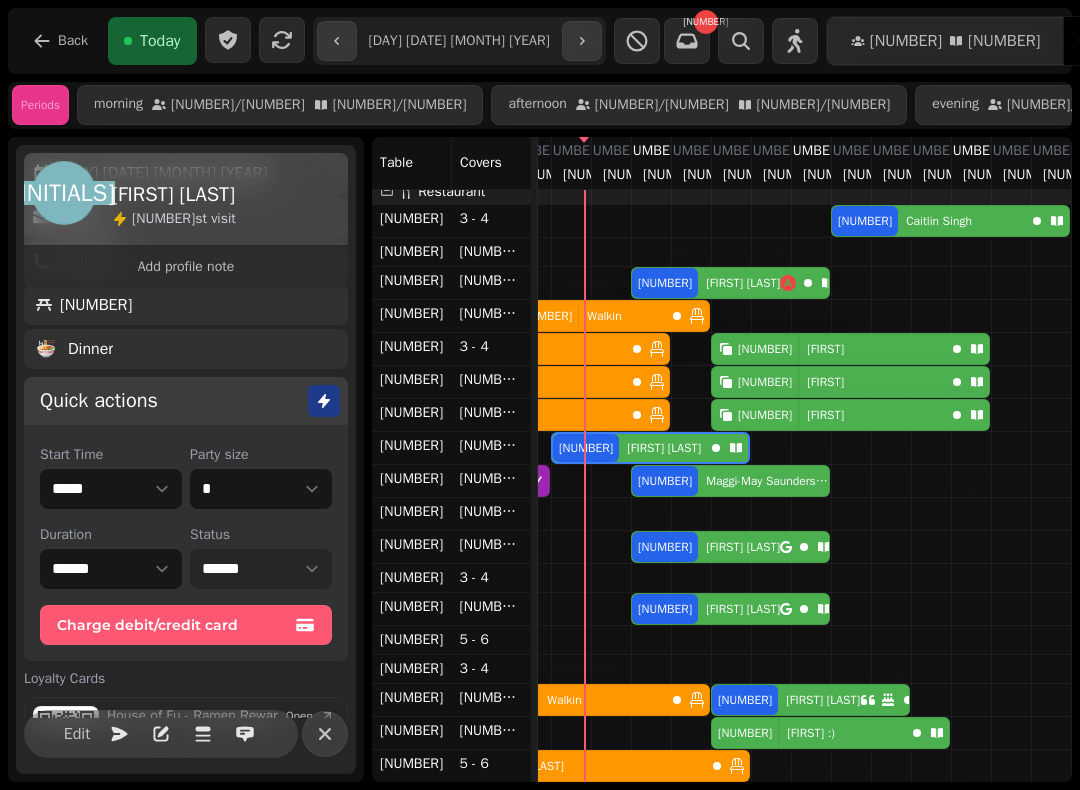 click on "**********" at bounding box center [261, 569] 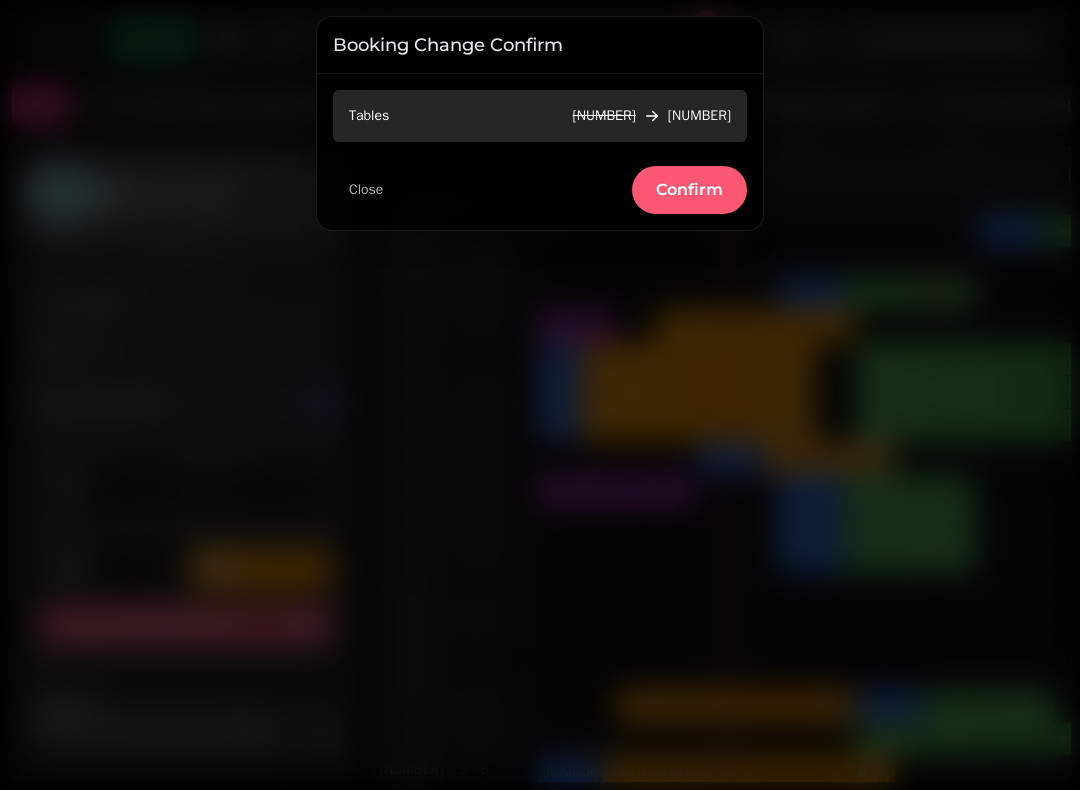 click on "Confirm" at bounding box center [689, 190] 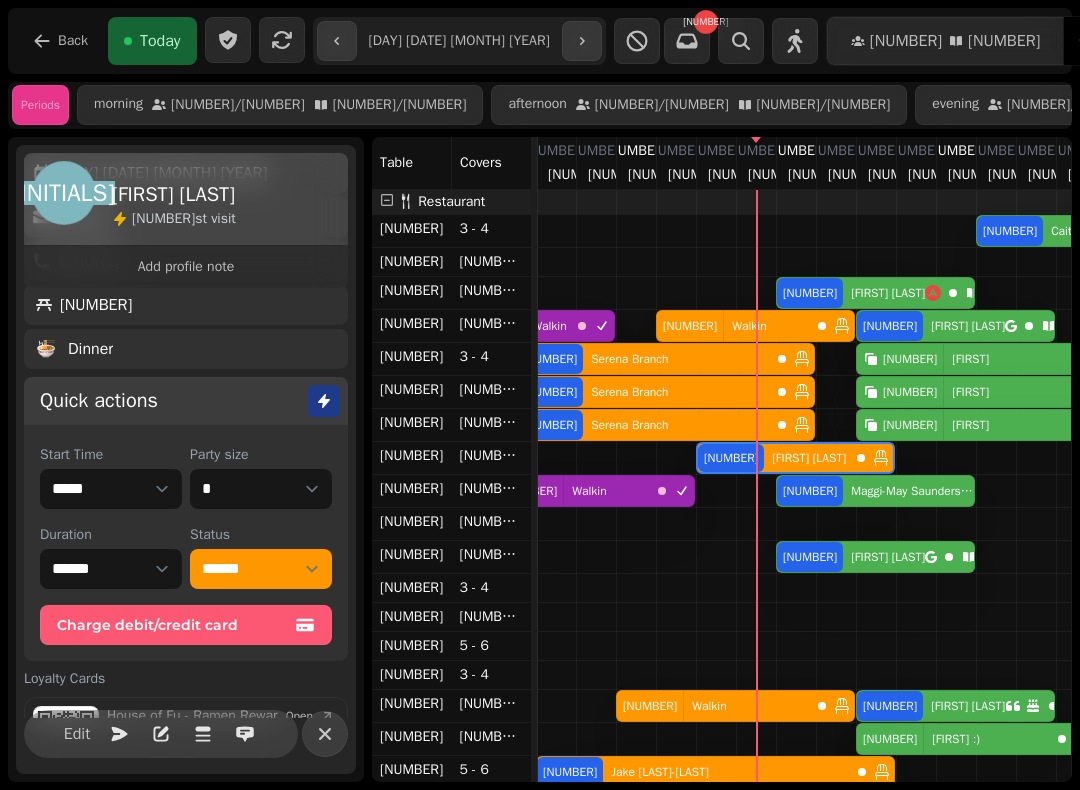 click on "[FIRST]   [LAST]" at bounding box center [888, 557] 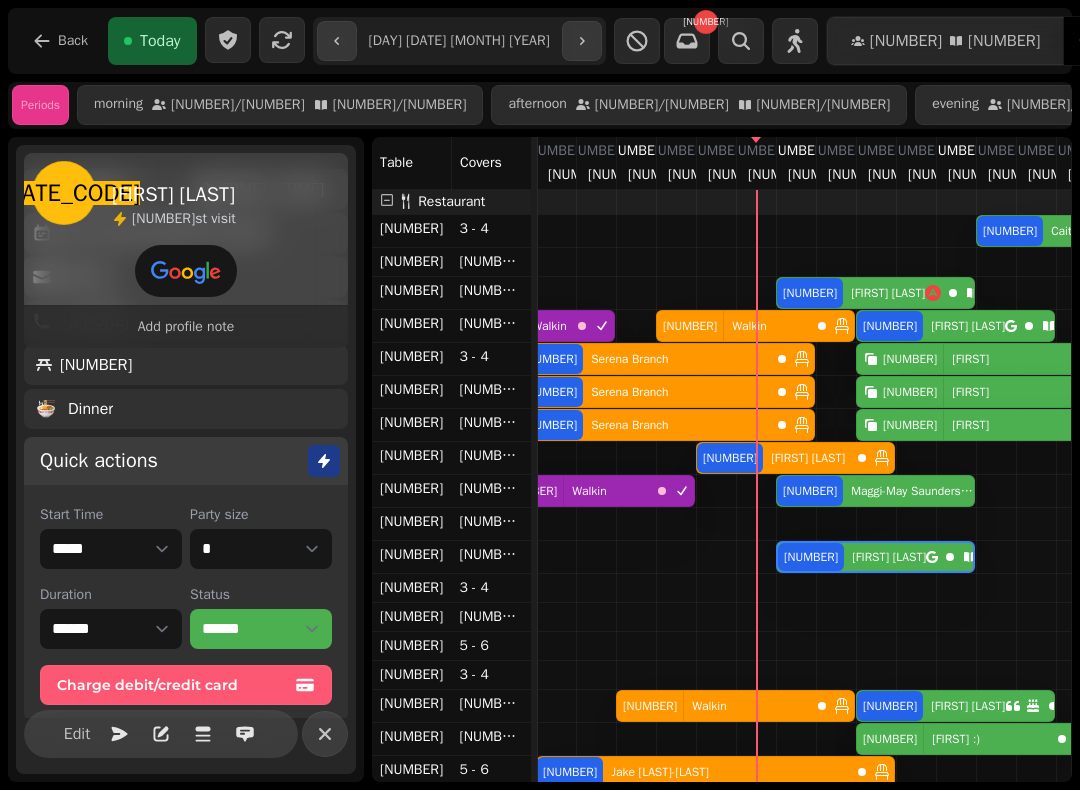 scroll, scrollTop: 0, scrollLeft: 1187, axis: horizontal 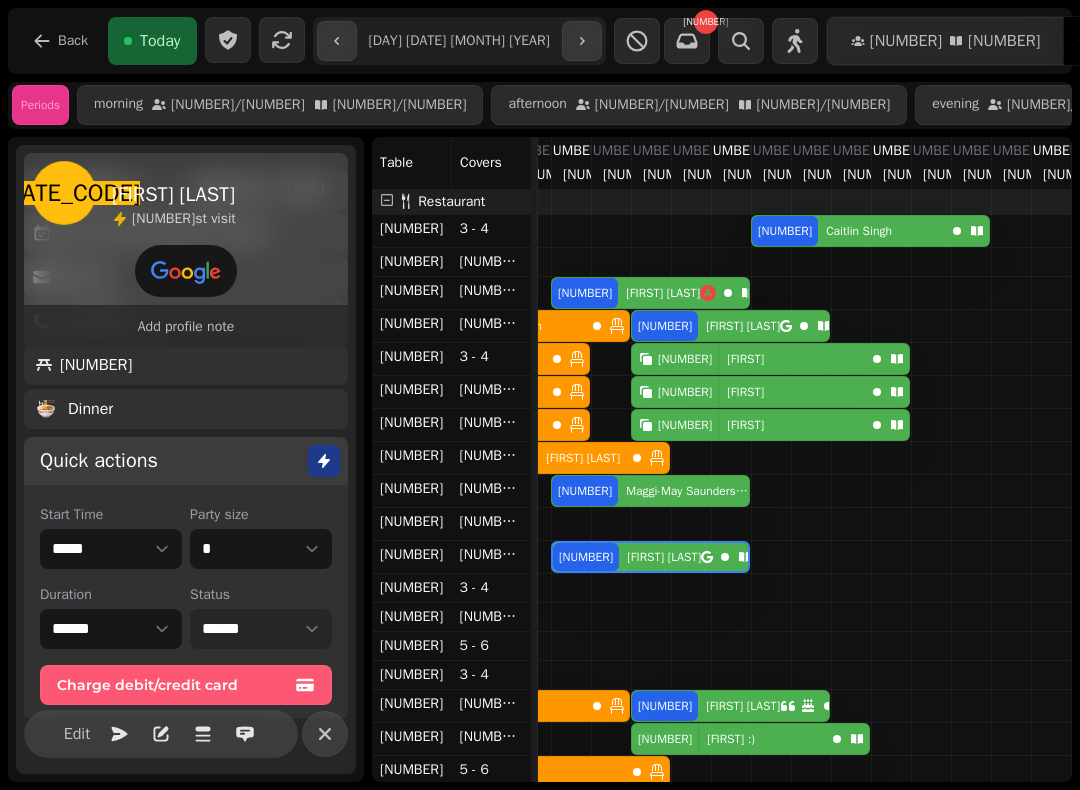 click on "**********" at bounding box center (261, 629) 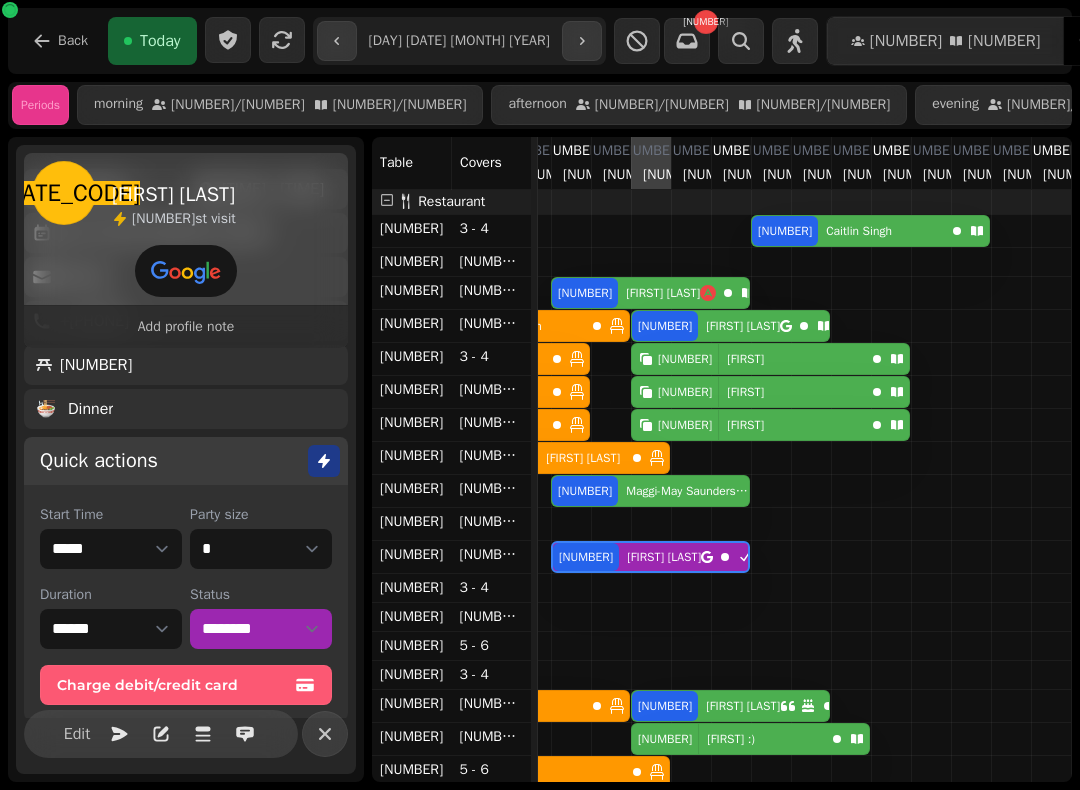 click at bounding box center [651, 1070] 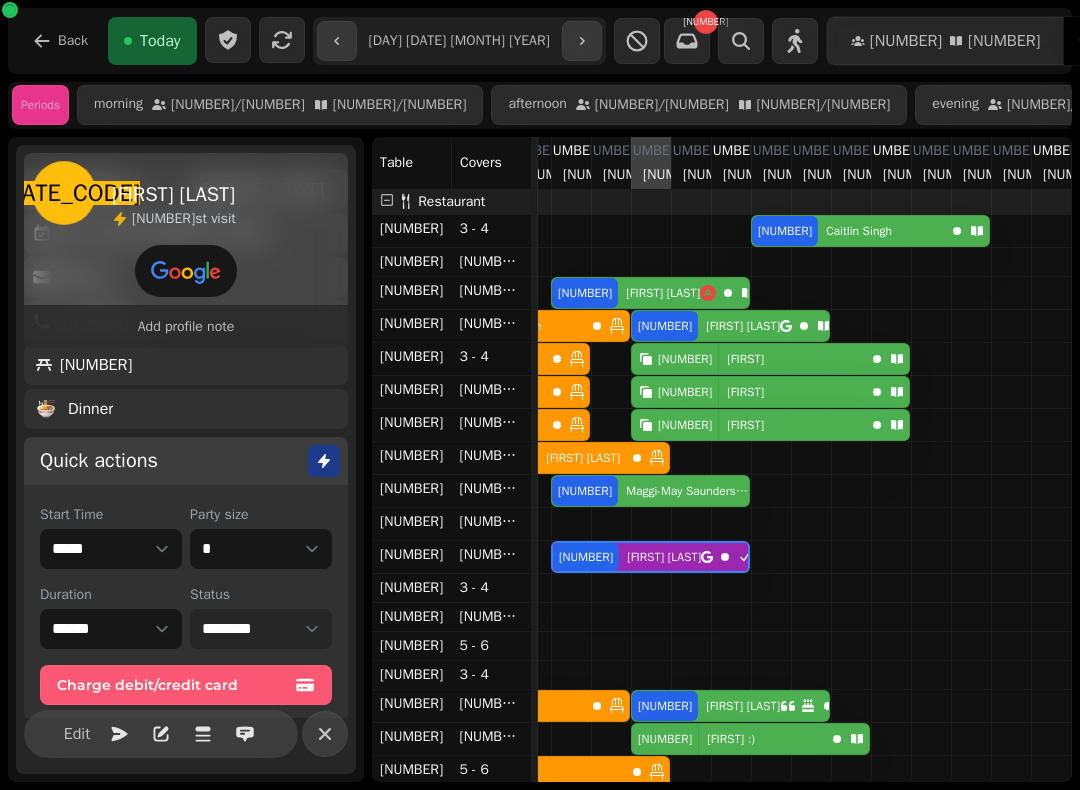click on "**********" at bounding box center [261, 629] 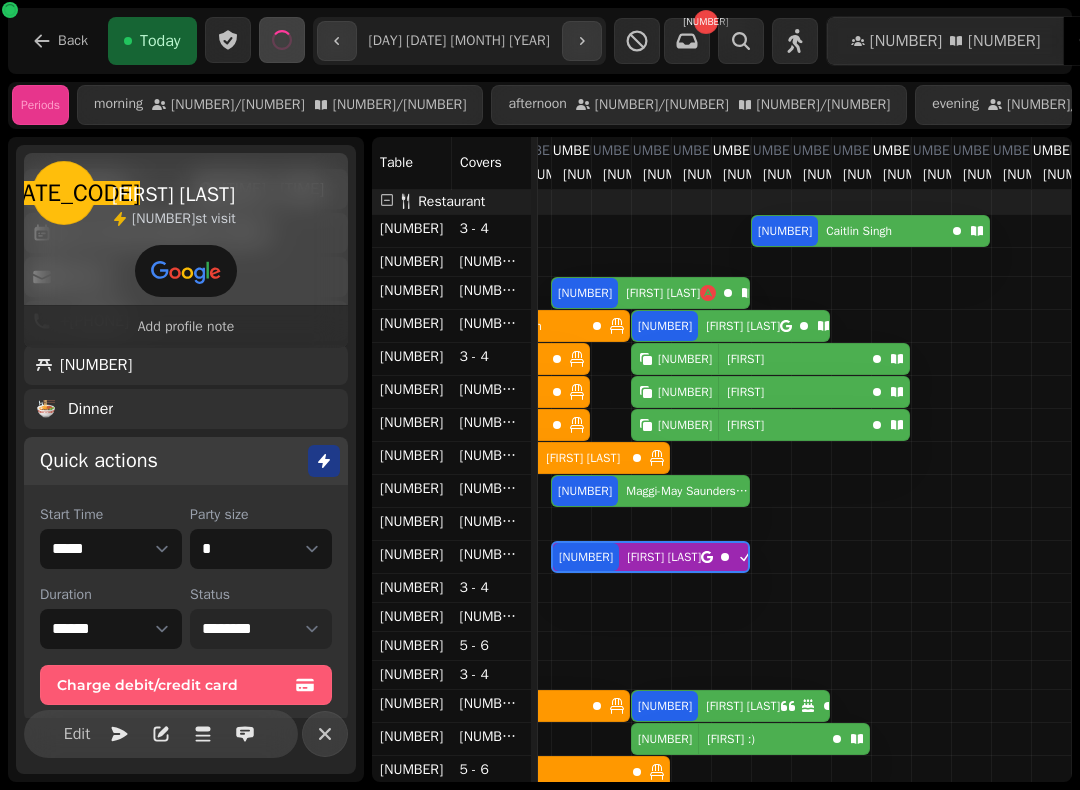 select on "******" 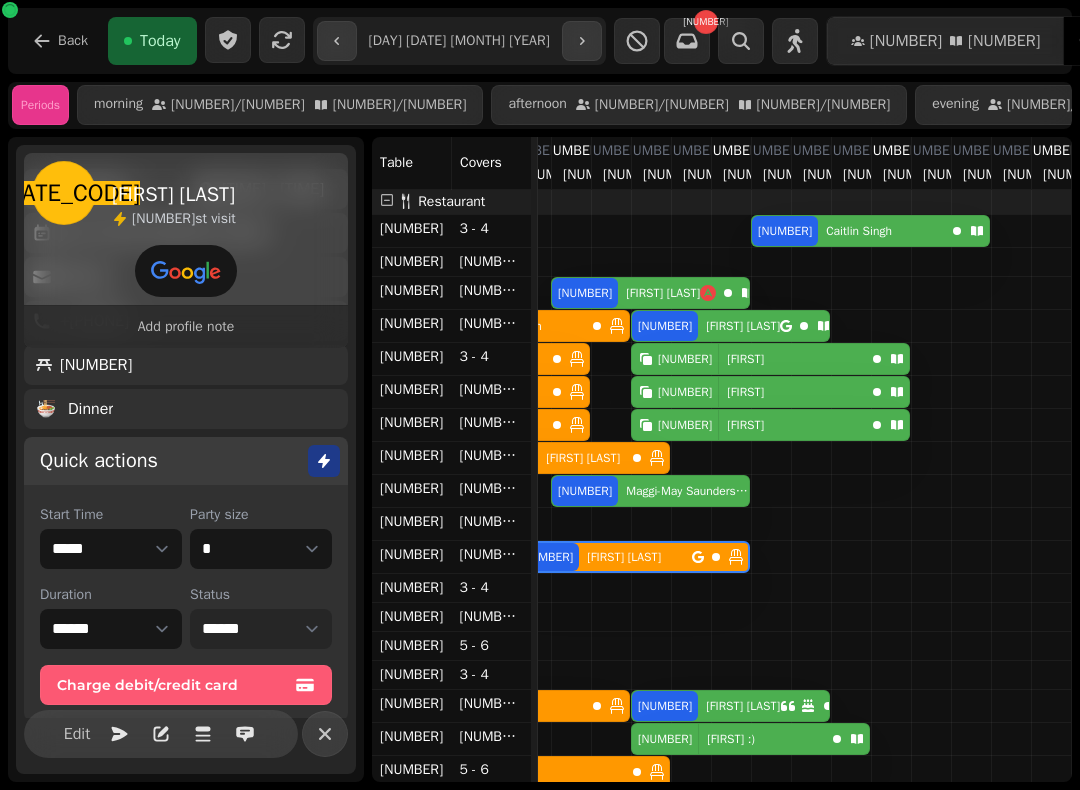 select on "**********" 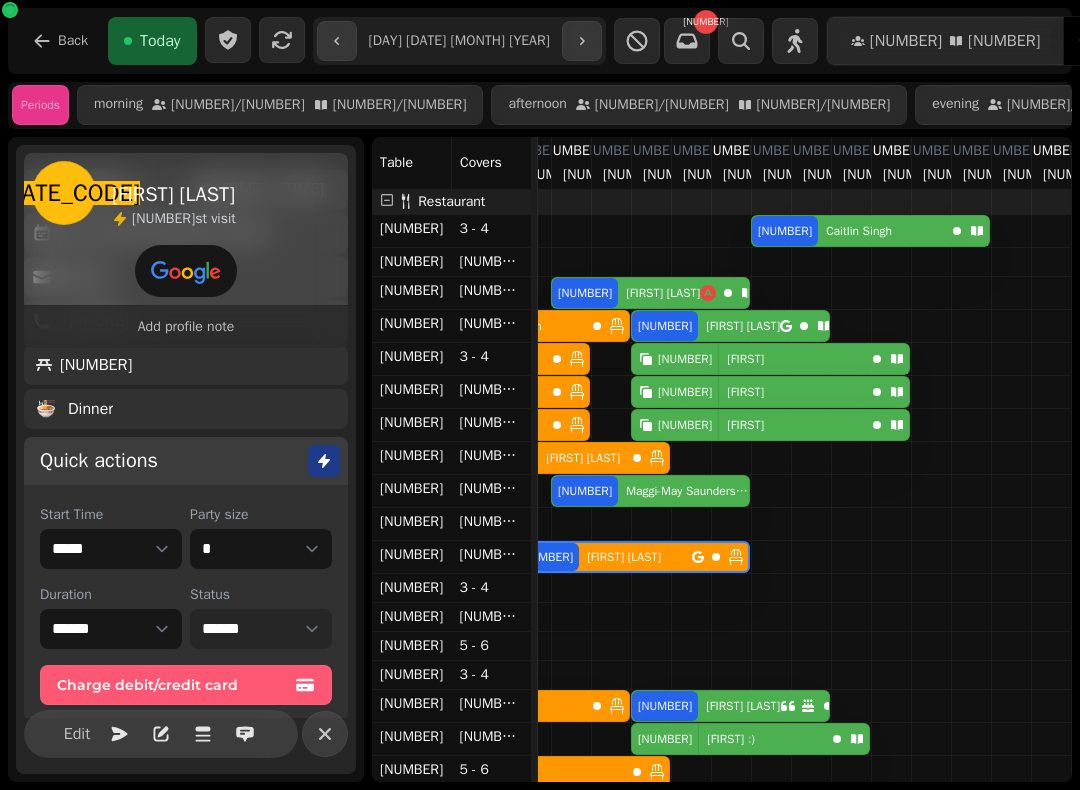 select on "****" 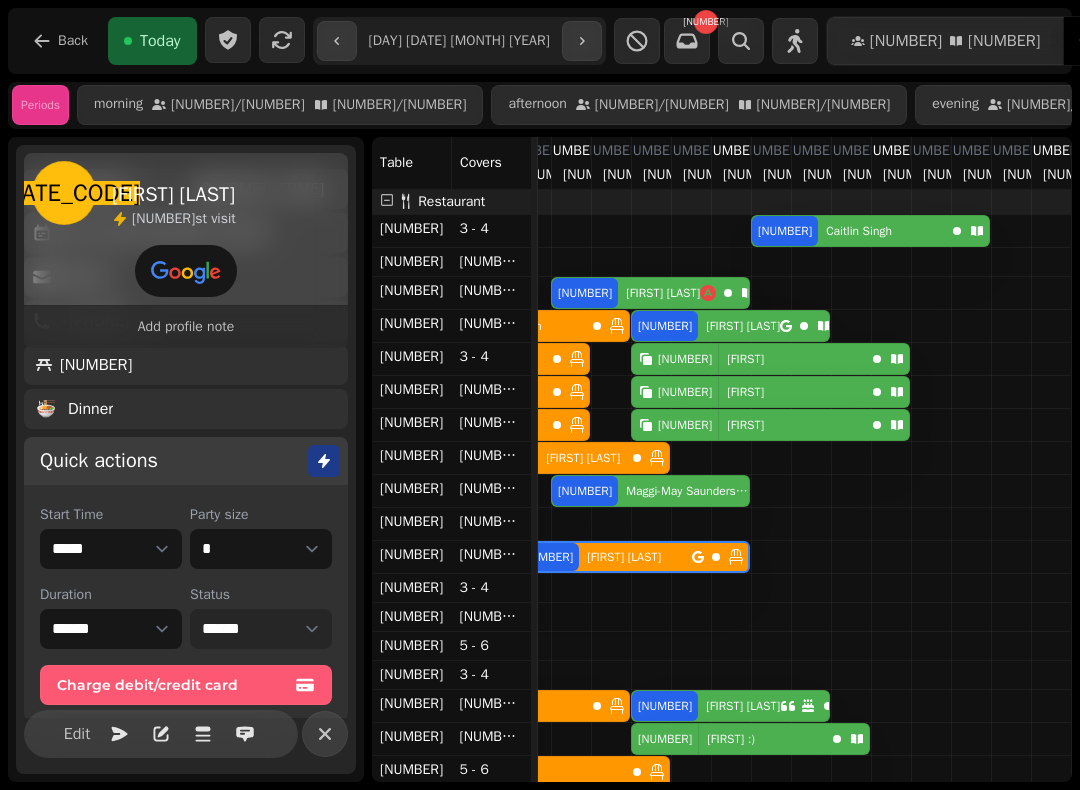 scroll, scrollTop: 0, scrollLeft: 1057, axis: horizontal 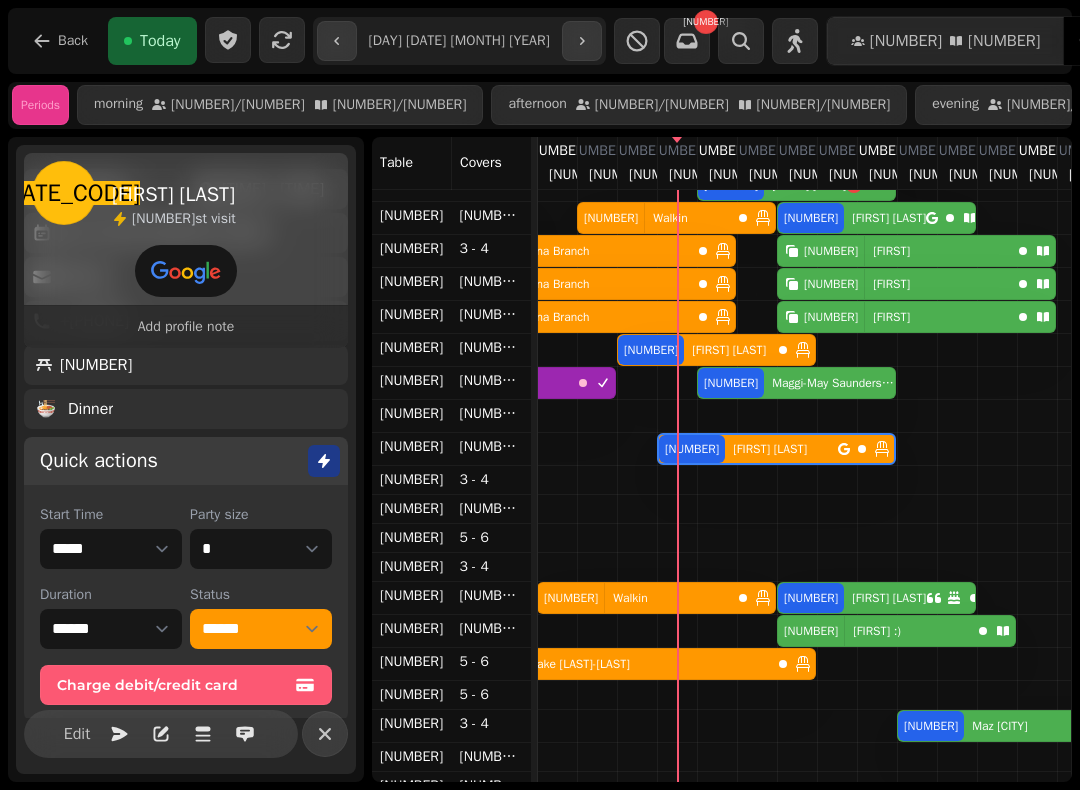 click on "[NUMBER] [STREET]   :)" at bounding box center (874, 631) 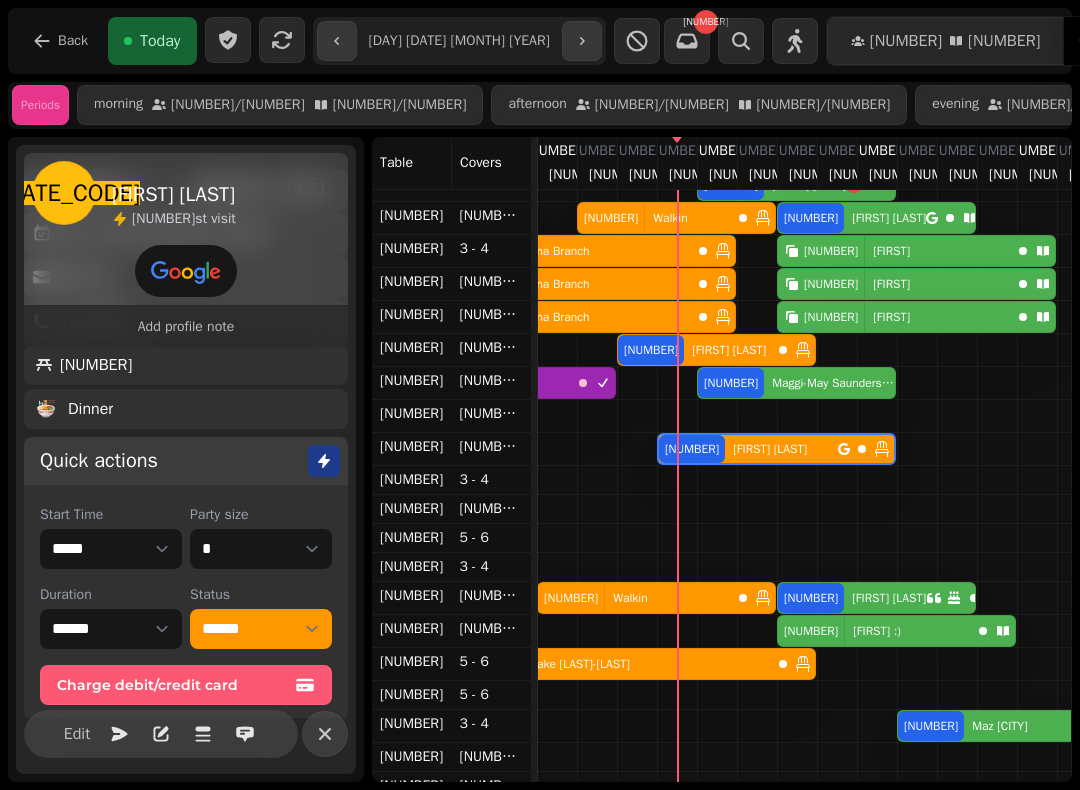 select on "******" 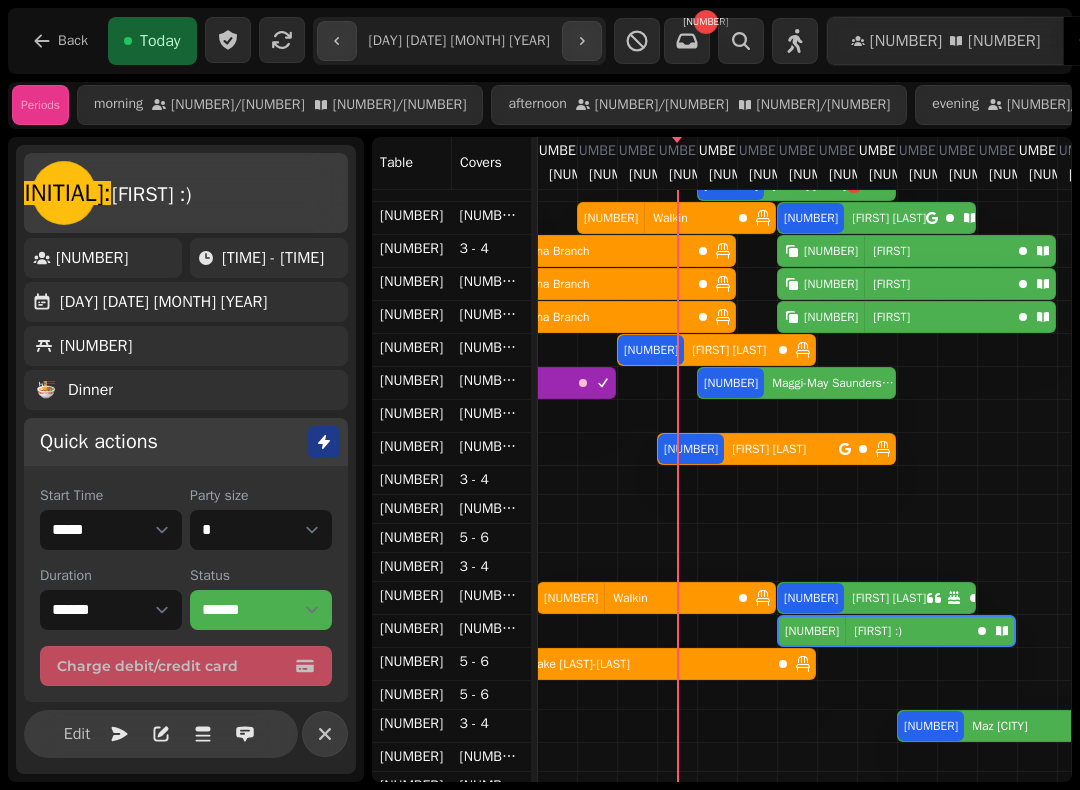 select on "**********" 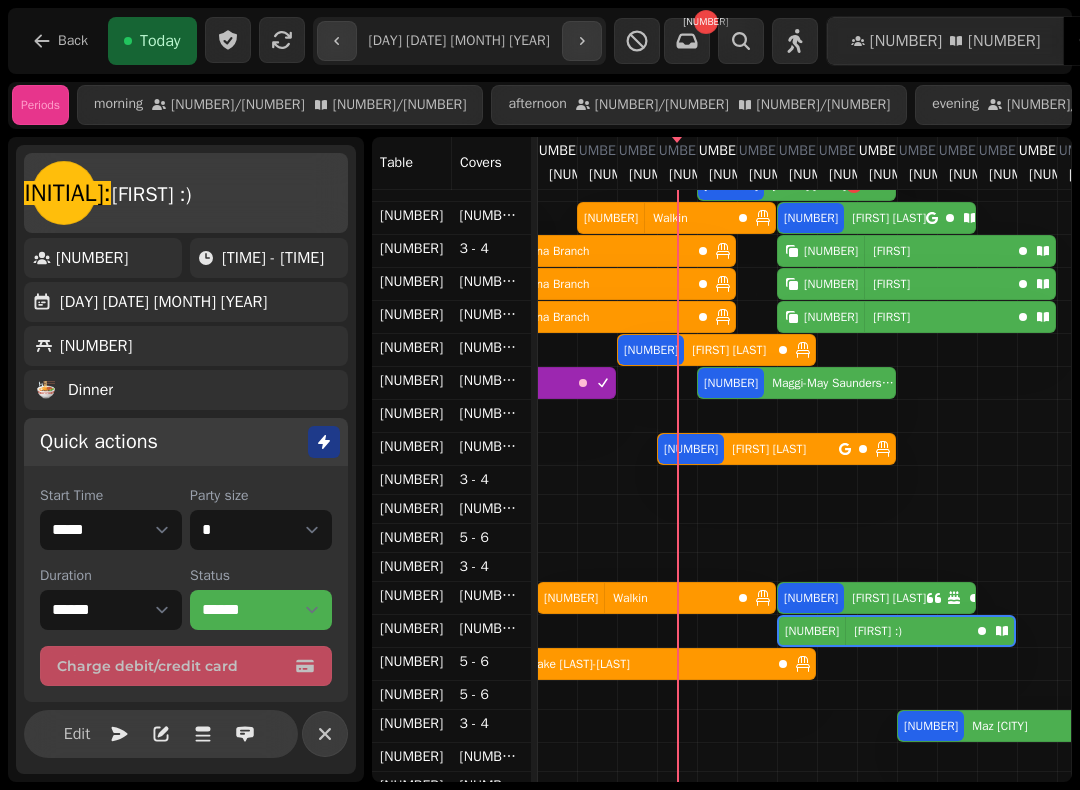 select on "*" 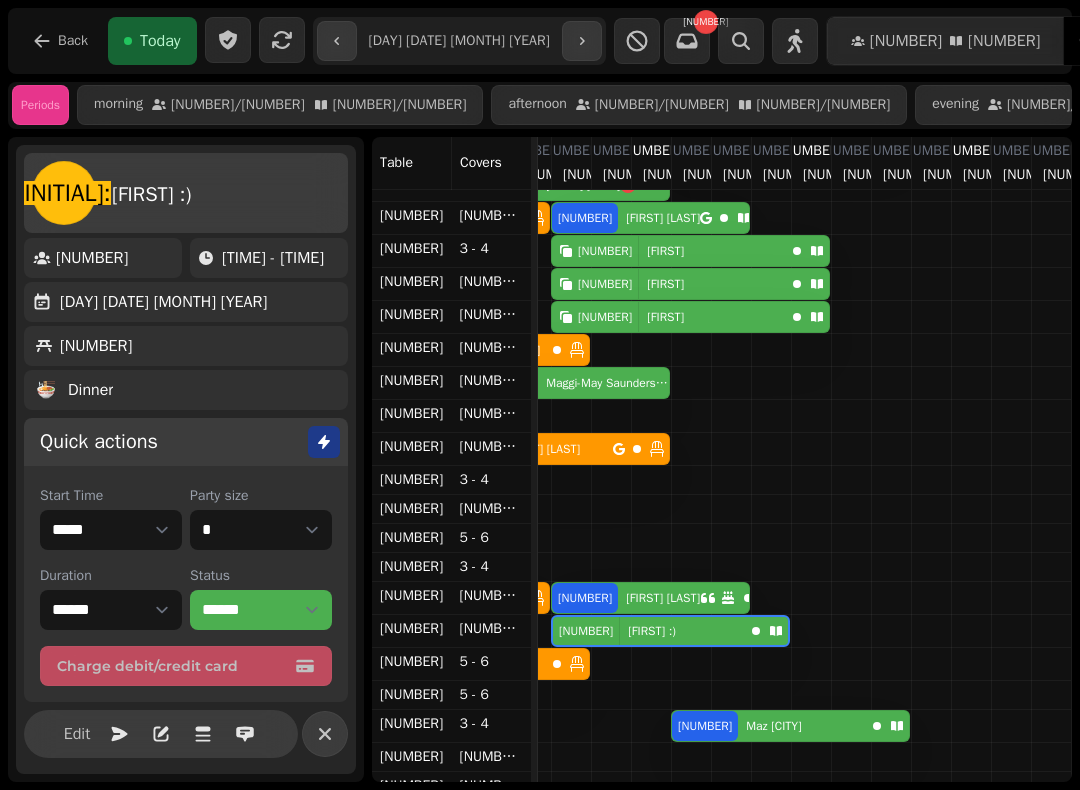 scroll, scrollTop: 154, scrollLeft: 1197, axis: both 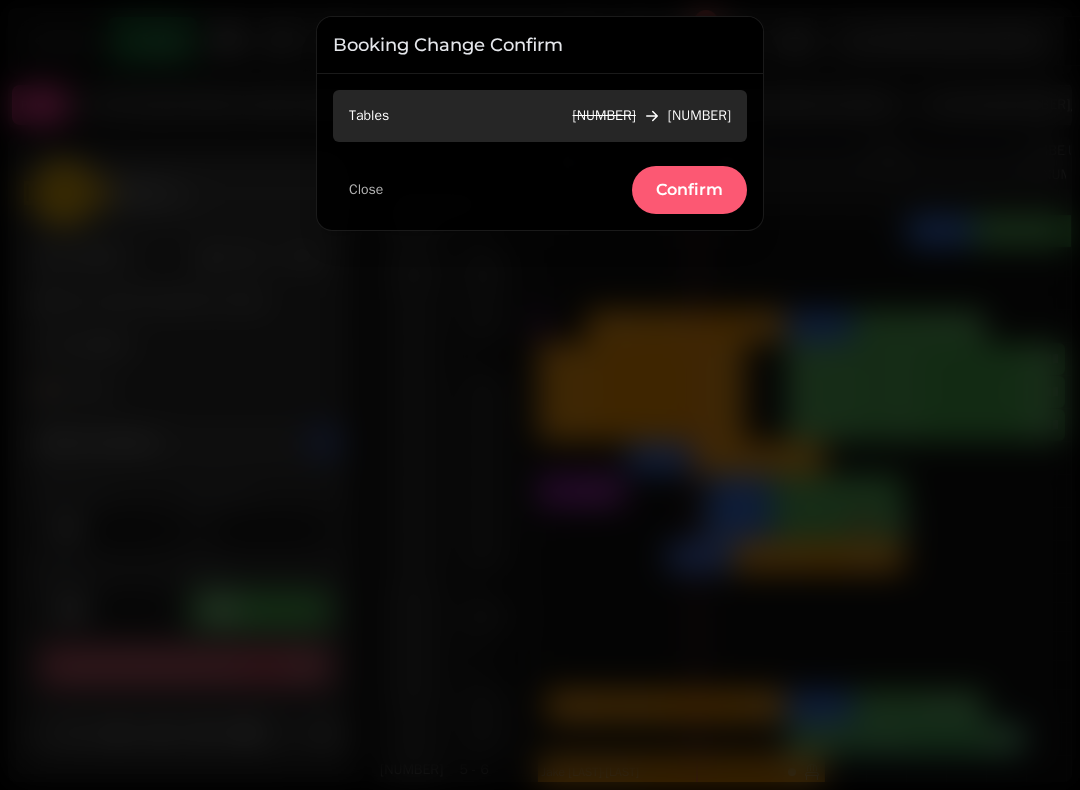 click on "Confirm" at bounding box center [689, 190] 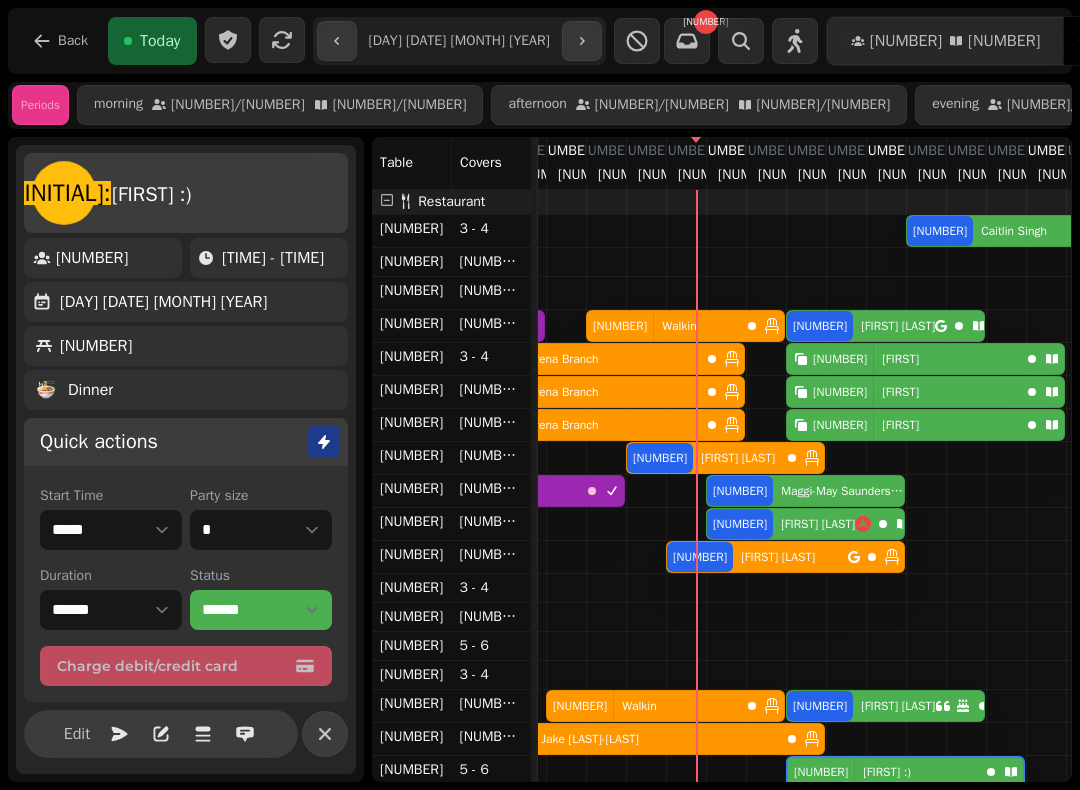 click on "[FIRST]   [LAST]-[LAST]" at bounding box center [842, 491] 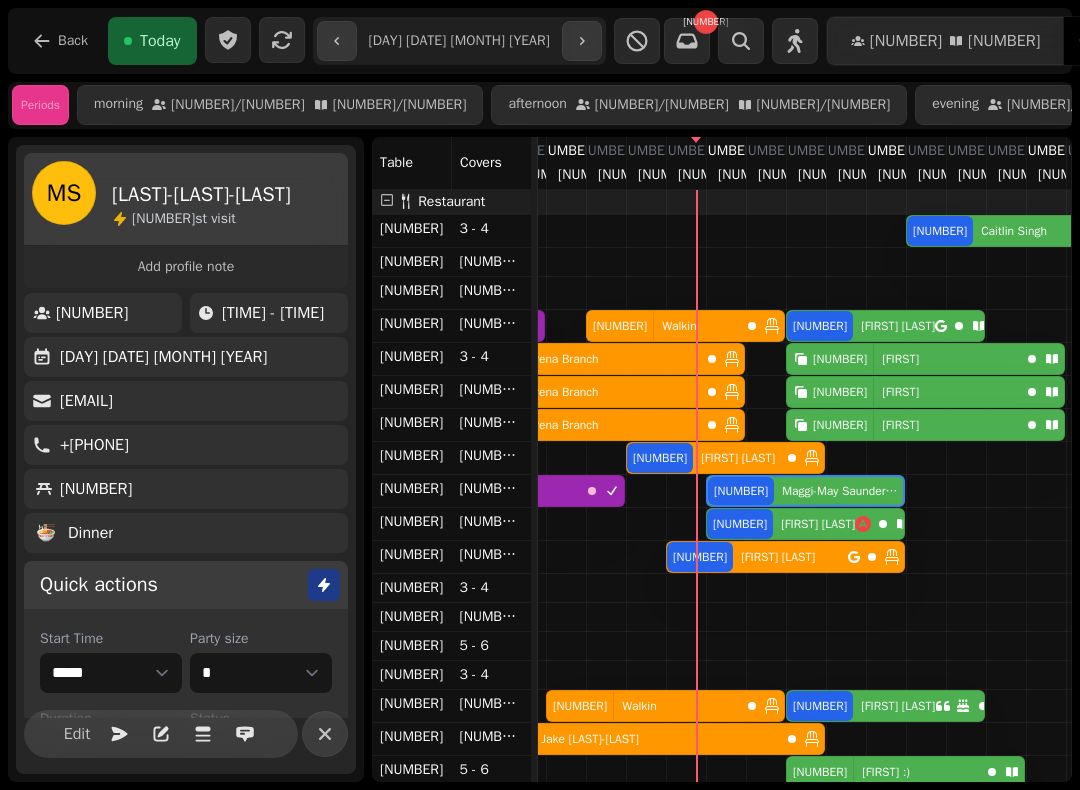 select on "**********" 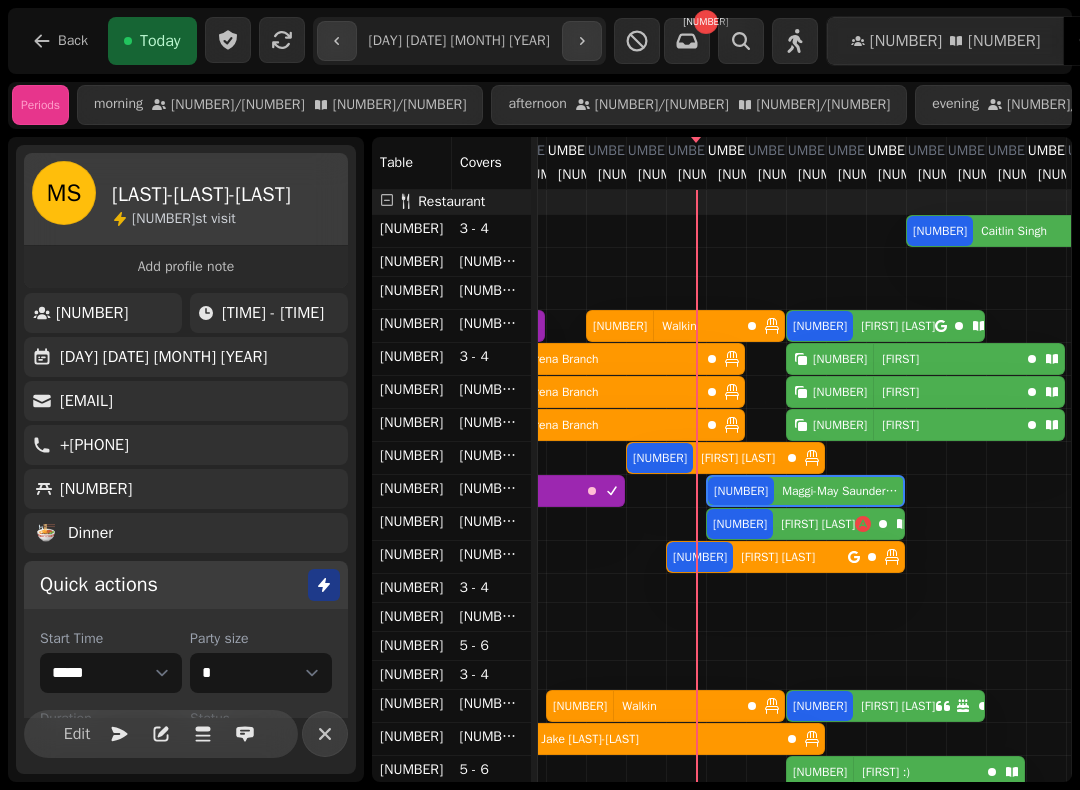 select on "*" 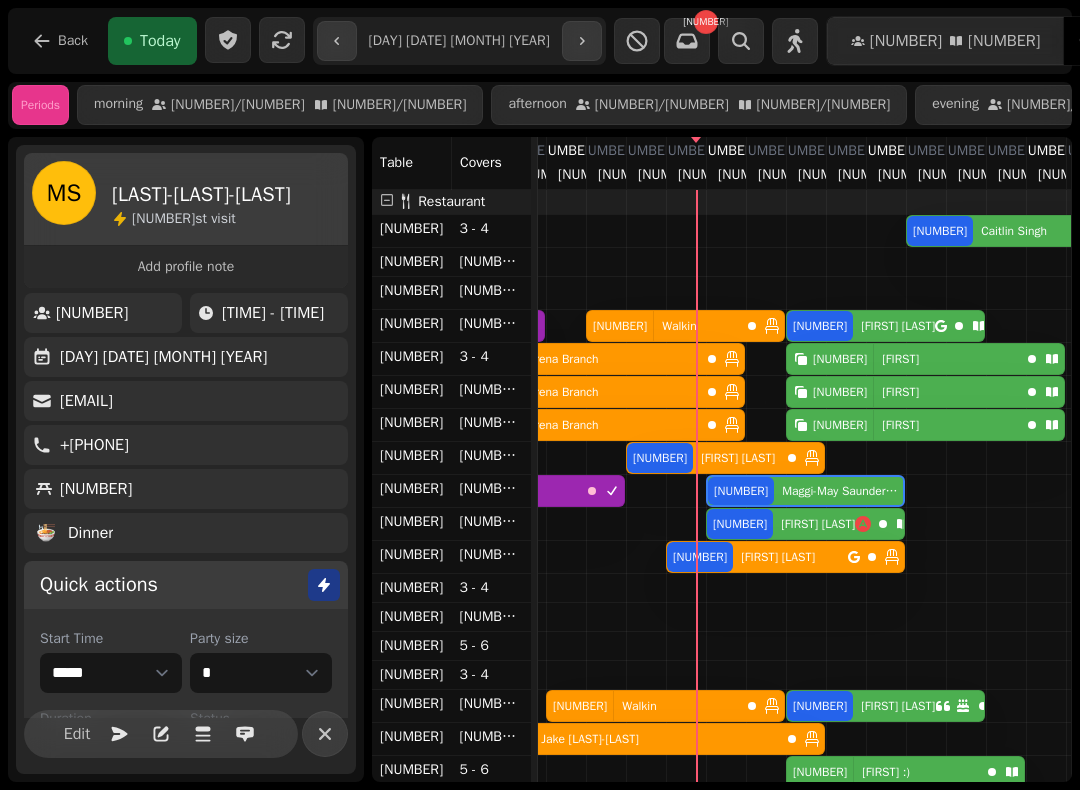 select on "****" 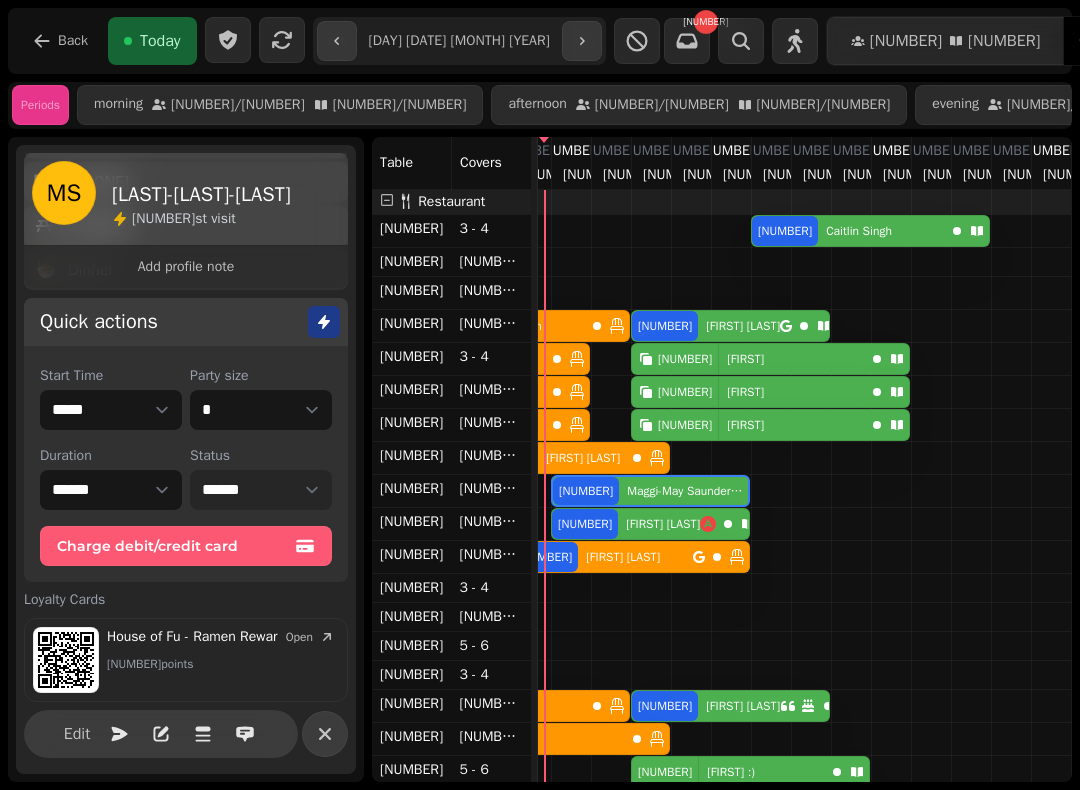 click on "**********" at bounding box center [261, 490] 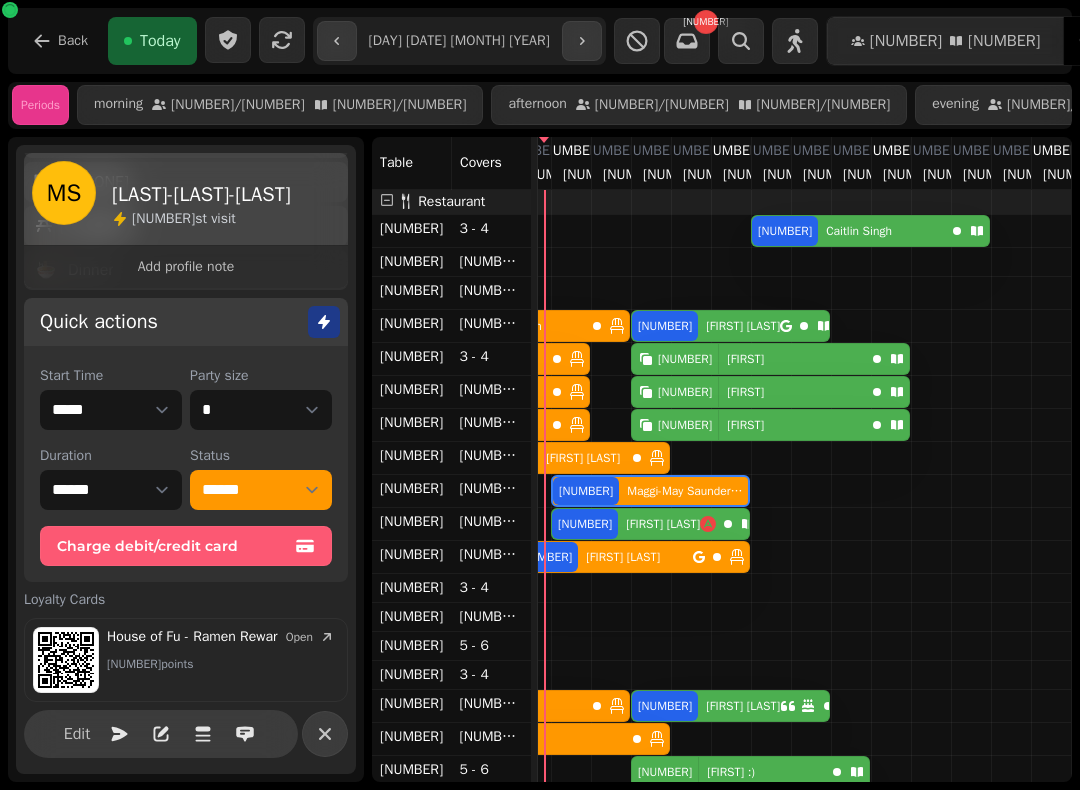 click on "[FIRST]   [LAST]" at bounding box center [663, 524] 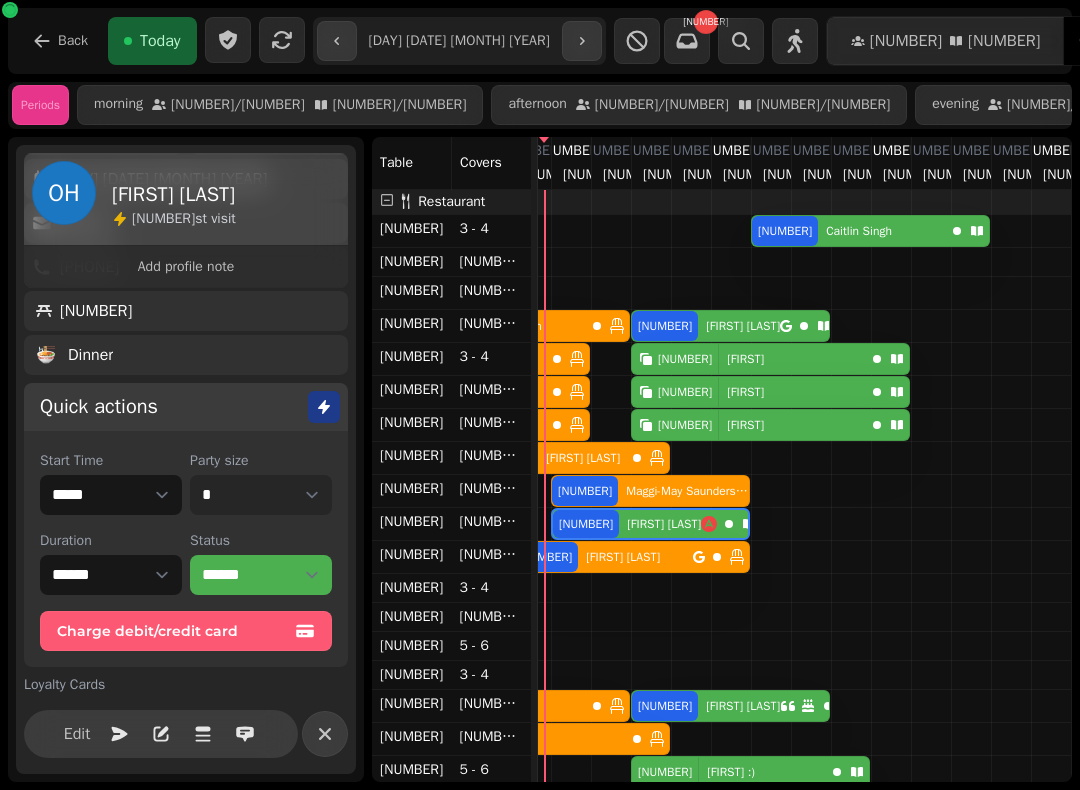 click on "* * * * * * * * * ** ** ** ** ** ** ** ** ** ** ** ** ** ** ** ** ** ** ** ** ** ** ** ** ** ** ** ** ** ** ** ** ** ** ** ** ** ** ** ** ** ** ** ** ** ** ** ** ** ** ** ** ** ** ** ** ** ** ** ** ** ** ** ** ** ** ** ** ** ** ** ** ** ** ** ** ** ** ** ** ** ** ** ** ** ** ** ** ** ** *** *** *** *** *** *** *** *** *** *** *** *** *** *** *** *** *** *** *** *** *** *** *** *** *** *** *** *** *** *** *** *** *** *** *** *** *** *** *** *** *** *** *** *** *** *** *** *** *** *** *** *** *** *** *** *** *** *** *** *** *** *** *** *** *** *** *** *** *** *** *** *** *** *** *** *** *** *** *** *** *** *** *** *** *** *** *** *** *** *** *** *** *** *** *** *** *** *** *** *** *** *** *** *** *** *** *** *** *** *** *** *** *** *** *** *** *** *** *** *** *** *** *** *** *** *** *** *** *** *** *** *** *** *** *** *** *** *** *** *** *** *** *** *** *** *** *** *** *** ***" at bounding box center [261, 495] 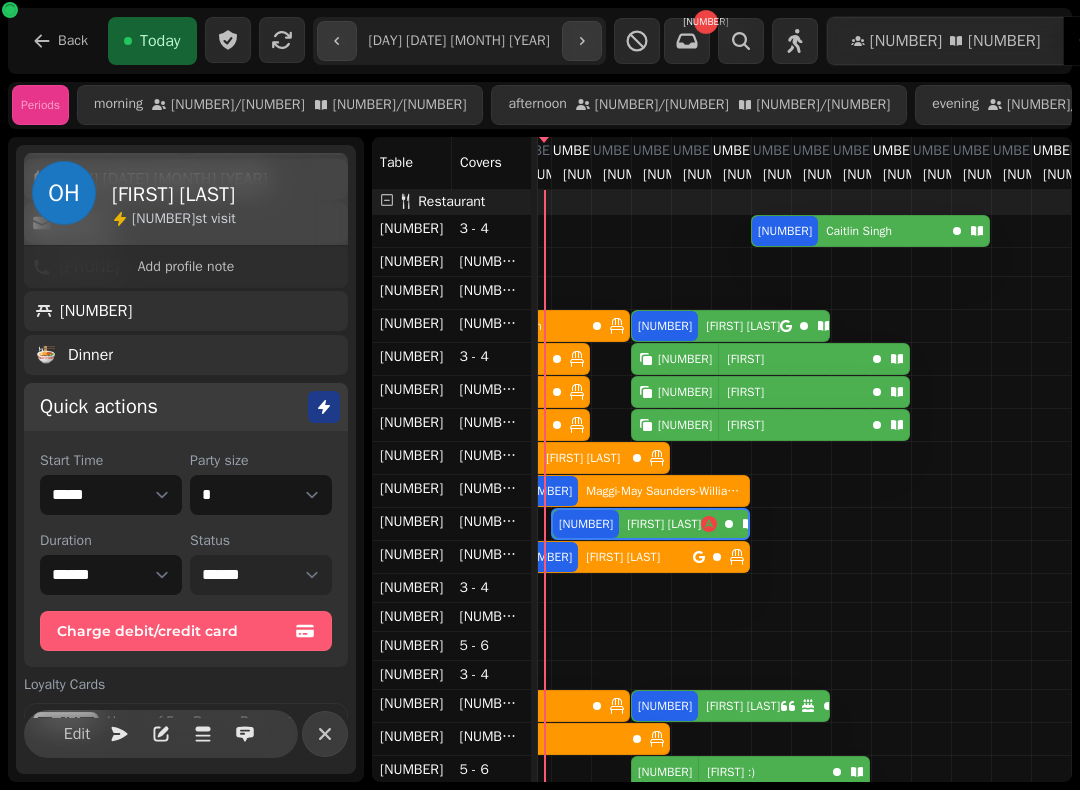 click on "**********" at bounding box center (261, 575) 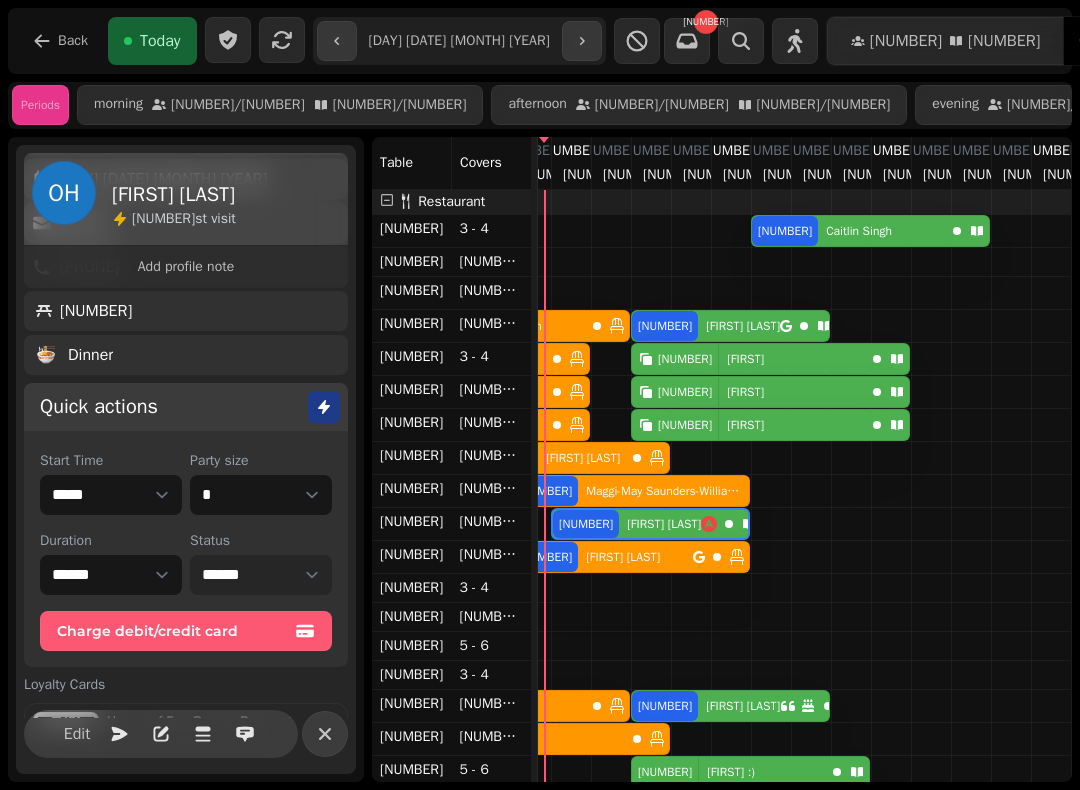 click on "**********" at bounding box center (261, 575) 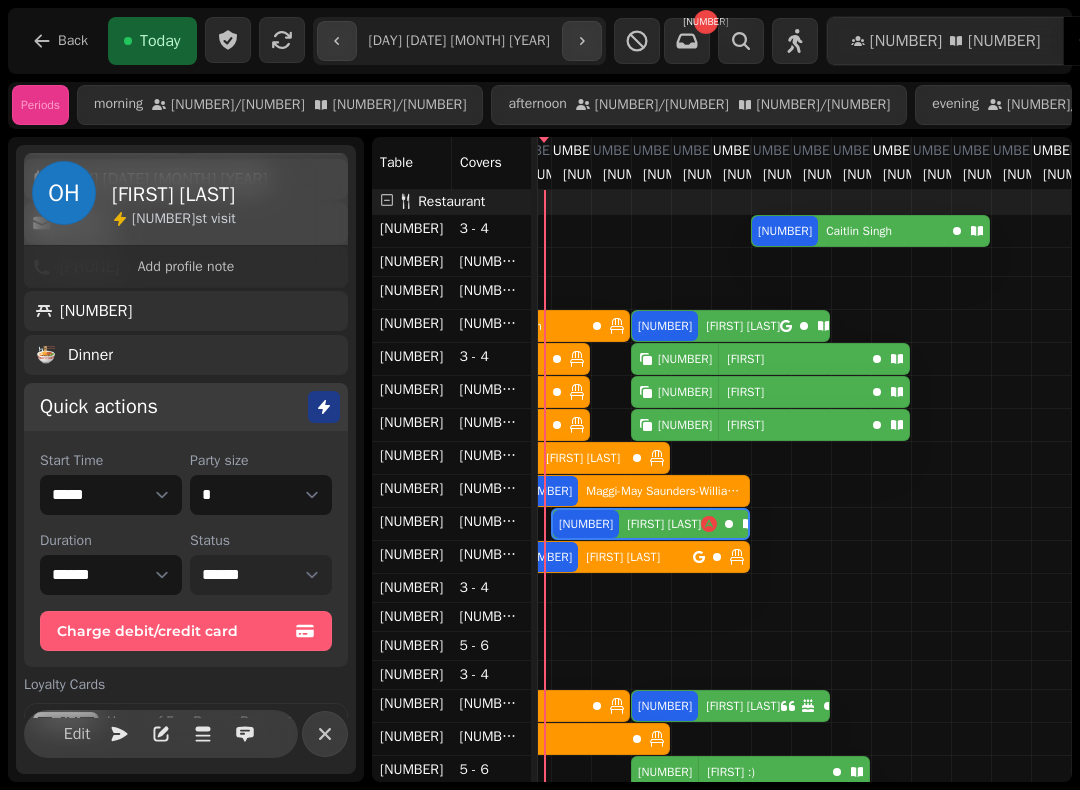 select on "******" 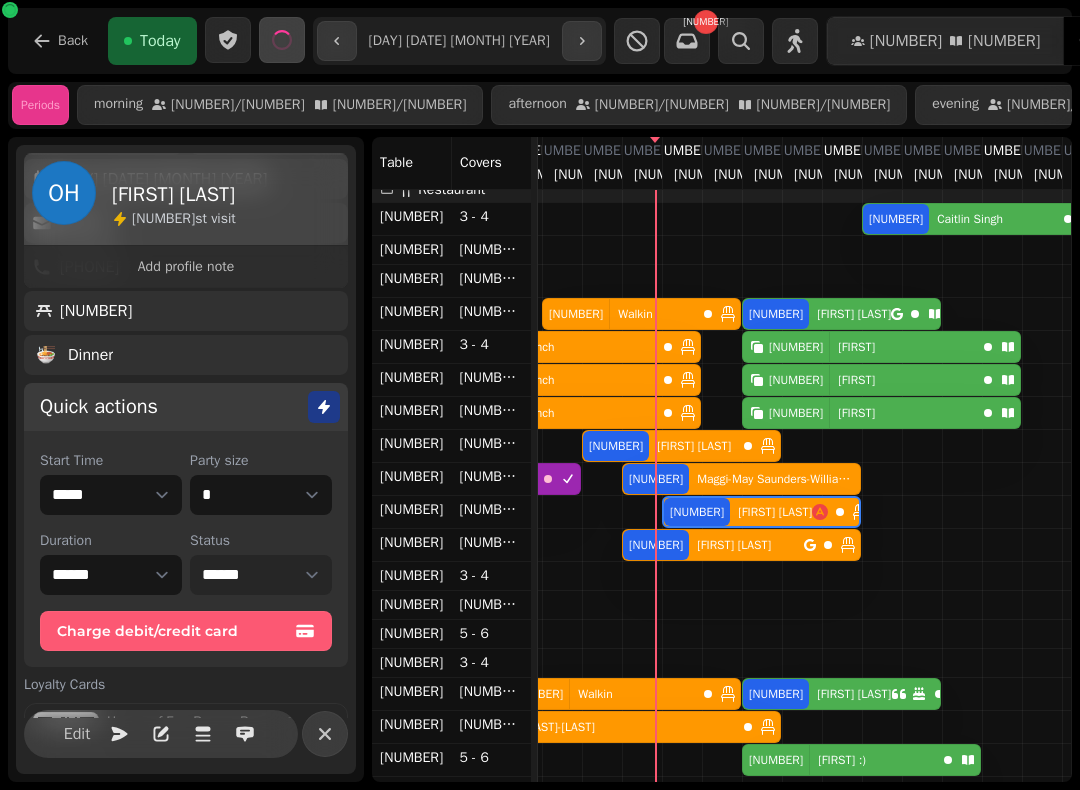 select on "**********" 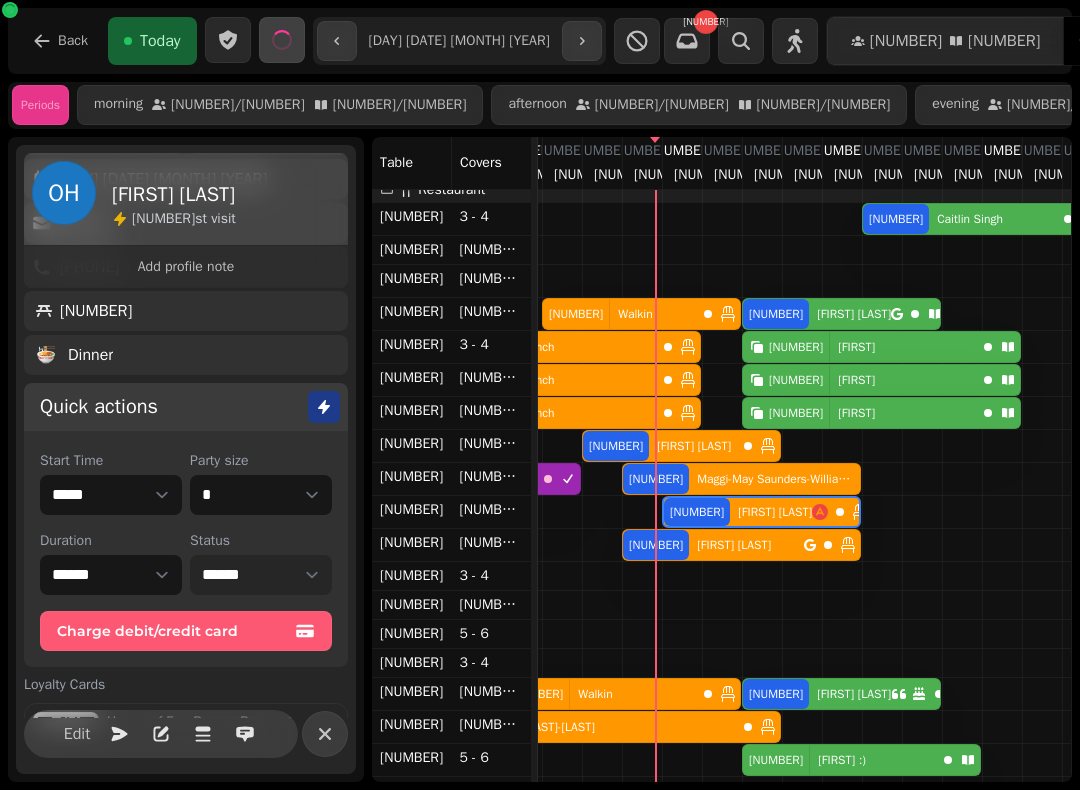 select on "****" 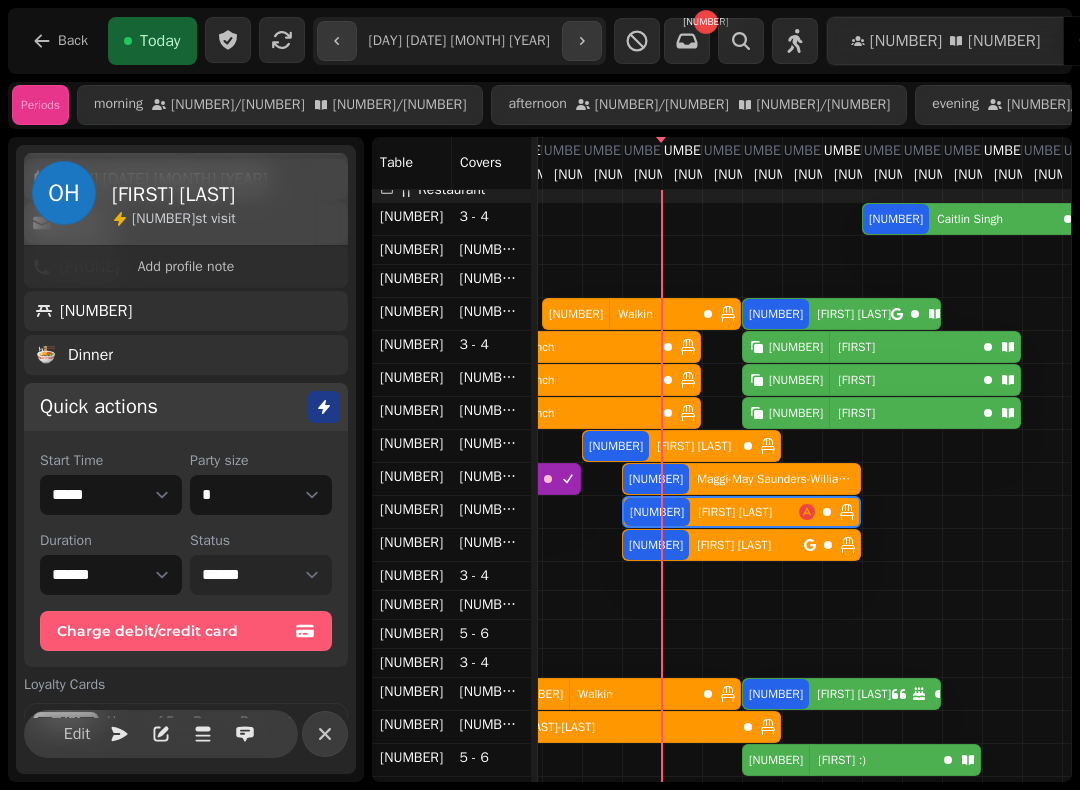 scroll, scrollTop: 119, scrollLeft: 1078, axis: both 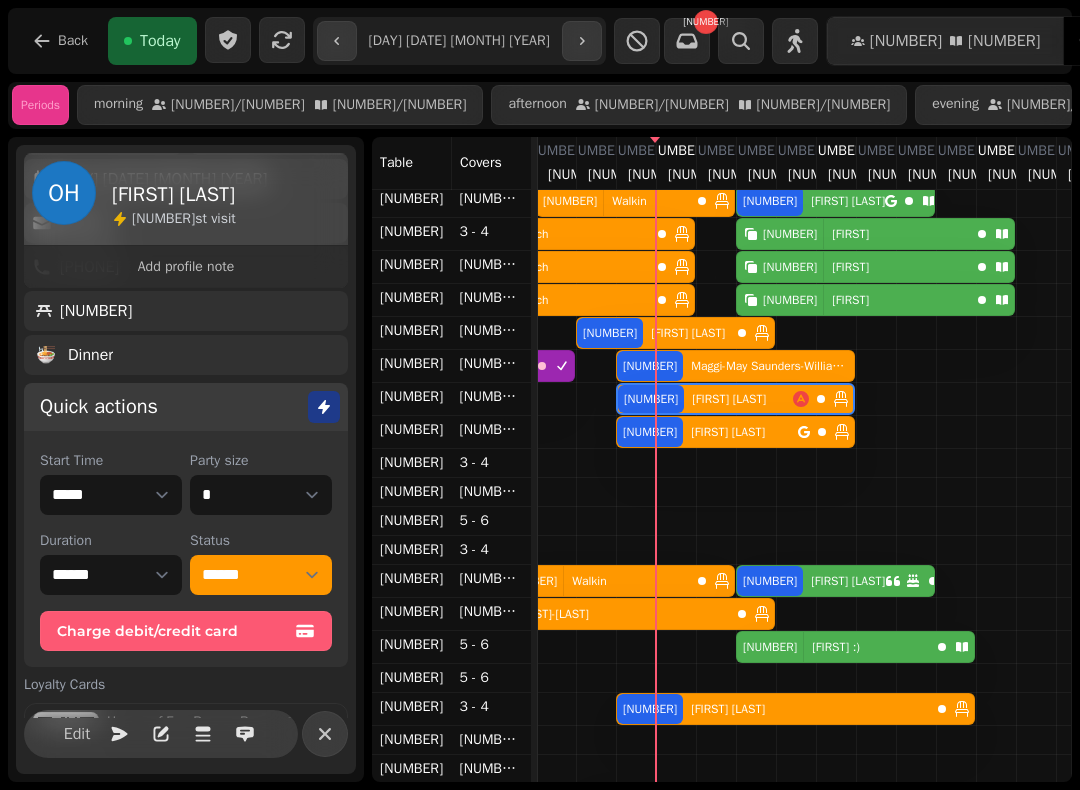 click on "[NUMBER] [STREET]   :)" at bounding box center (833, 647) 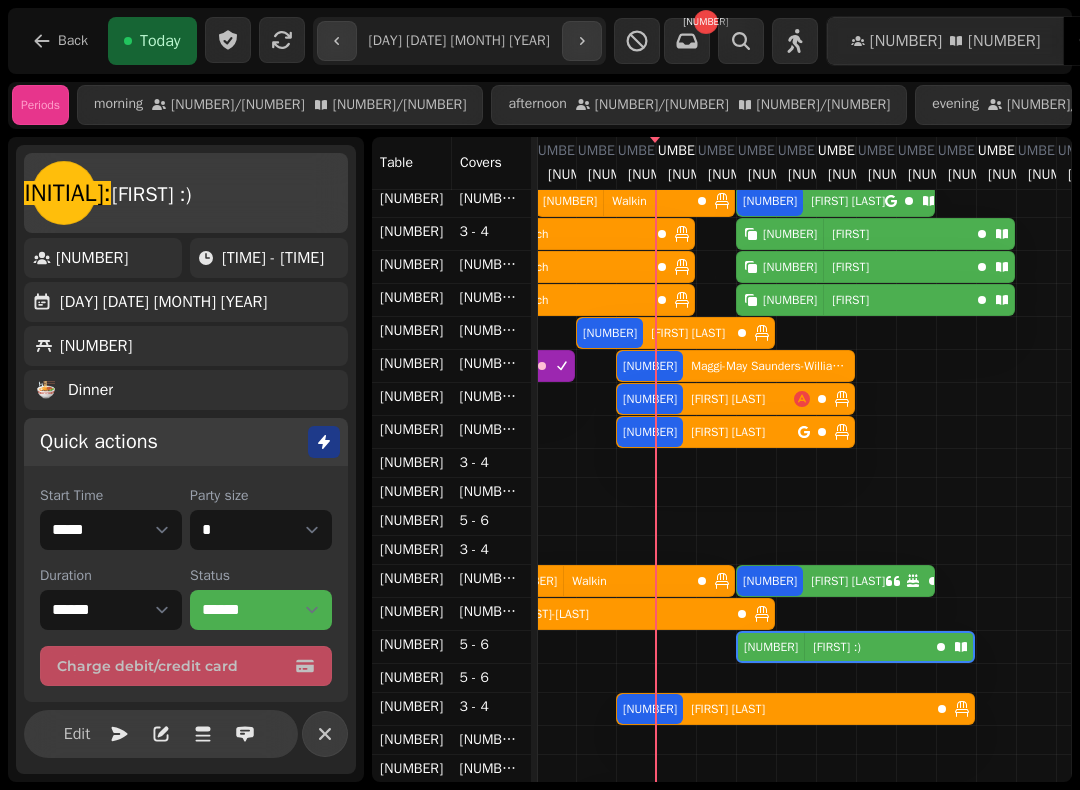 select on "**********" 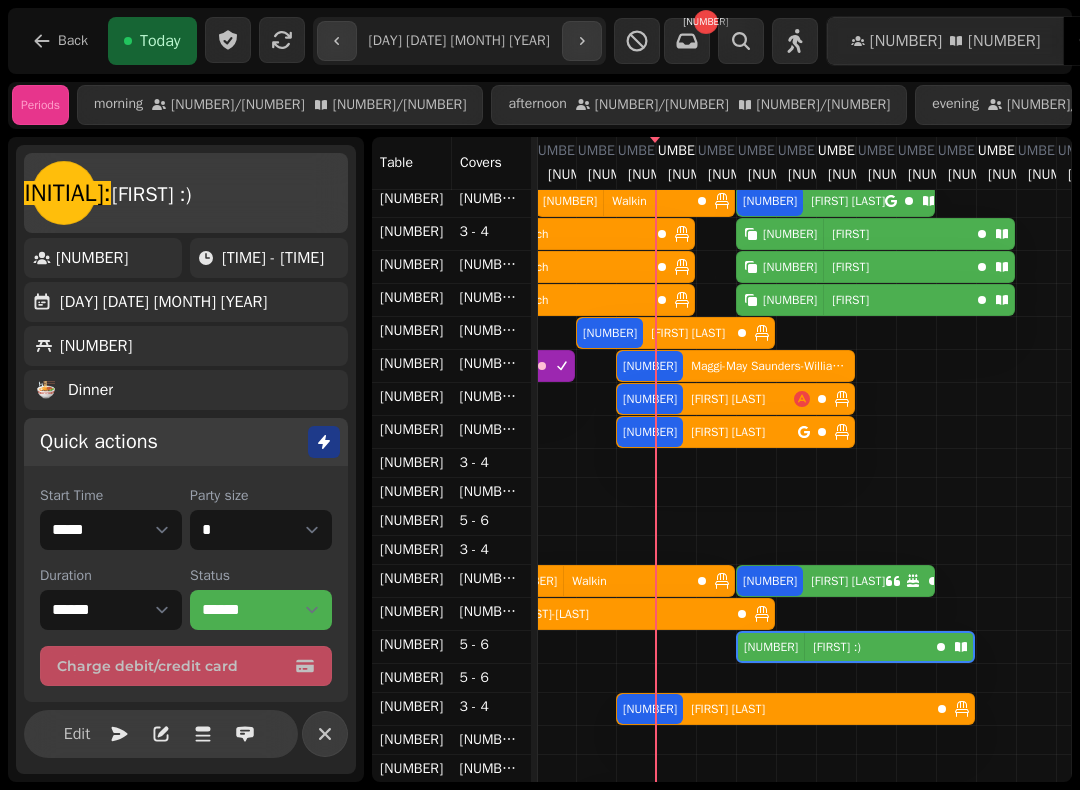scroll, scrollTop: 3, scrollLeft: 0, axis: vertical 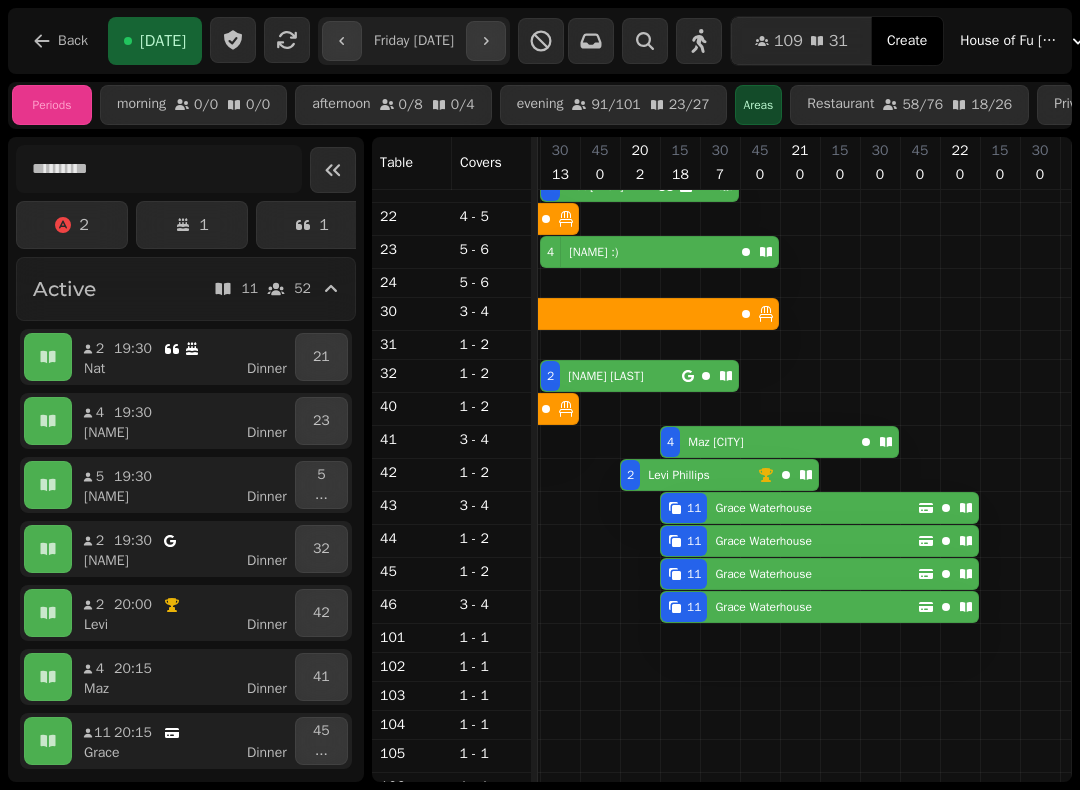 click on "[NUMBER] [STREET]   :)" at bounding box center (637, 252) 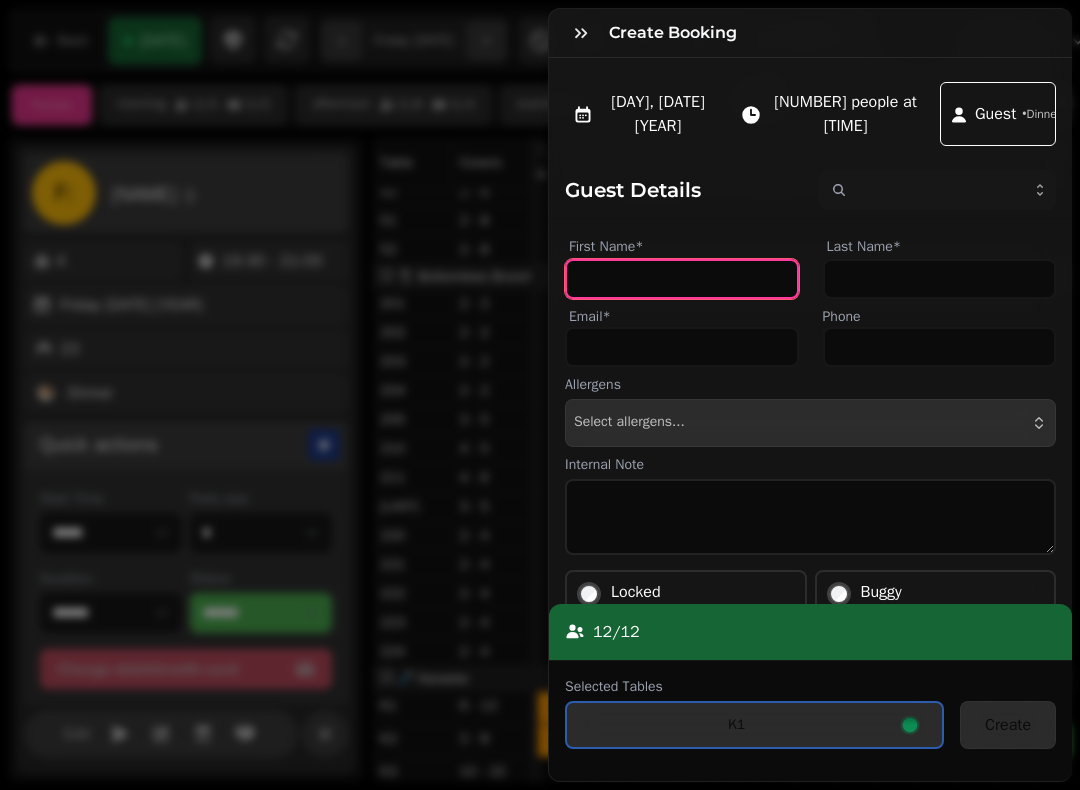 click on "First Name*" at bounding box center [682, 279] 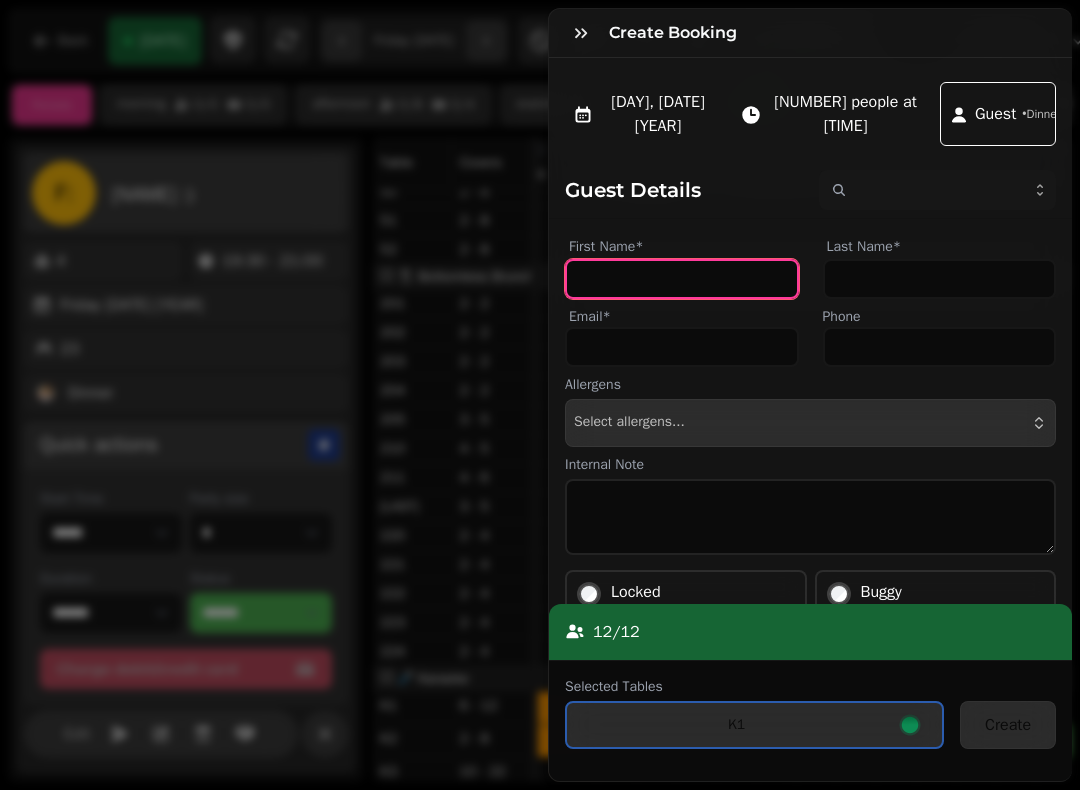 click on "First Name*" at bounding box center (682, 279) 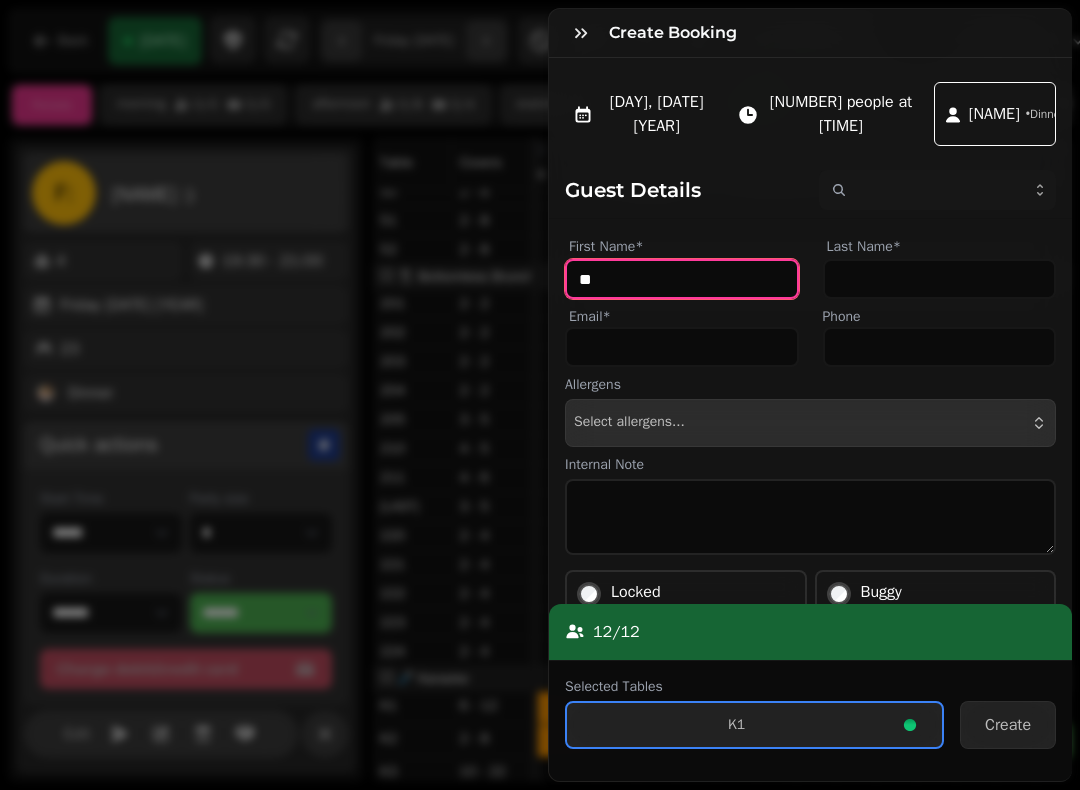 type on "*" 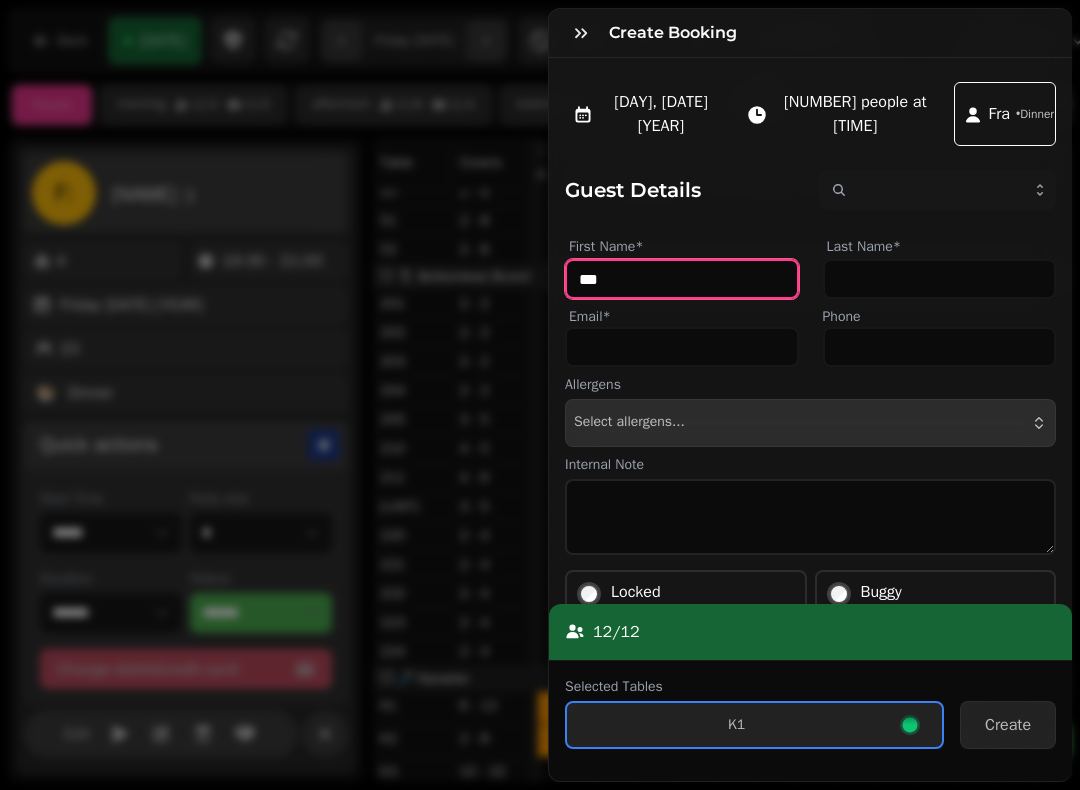 type on "****" 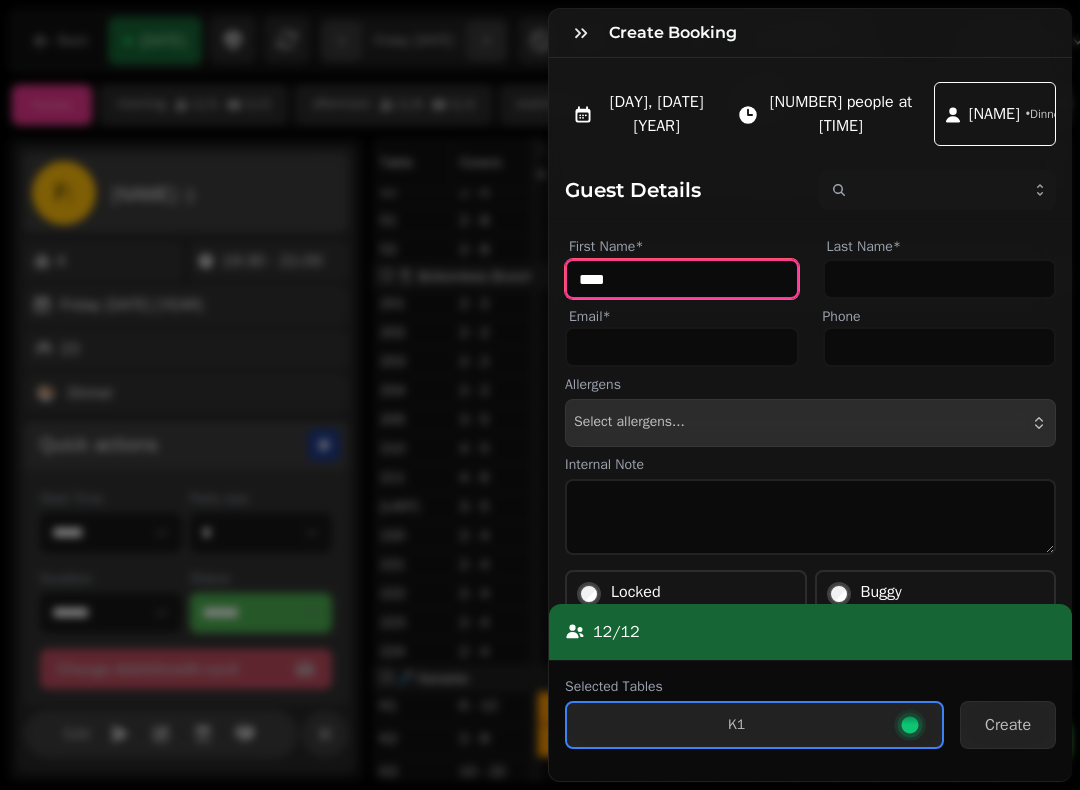 click on "12 people at 21:15" at bounding box center [840, 114] 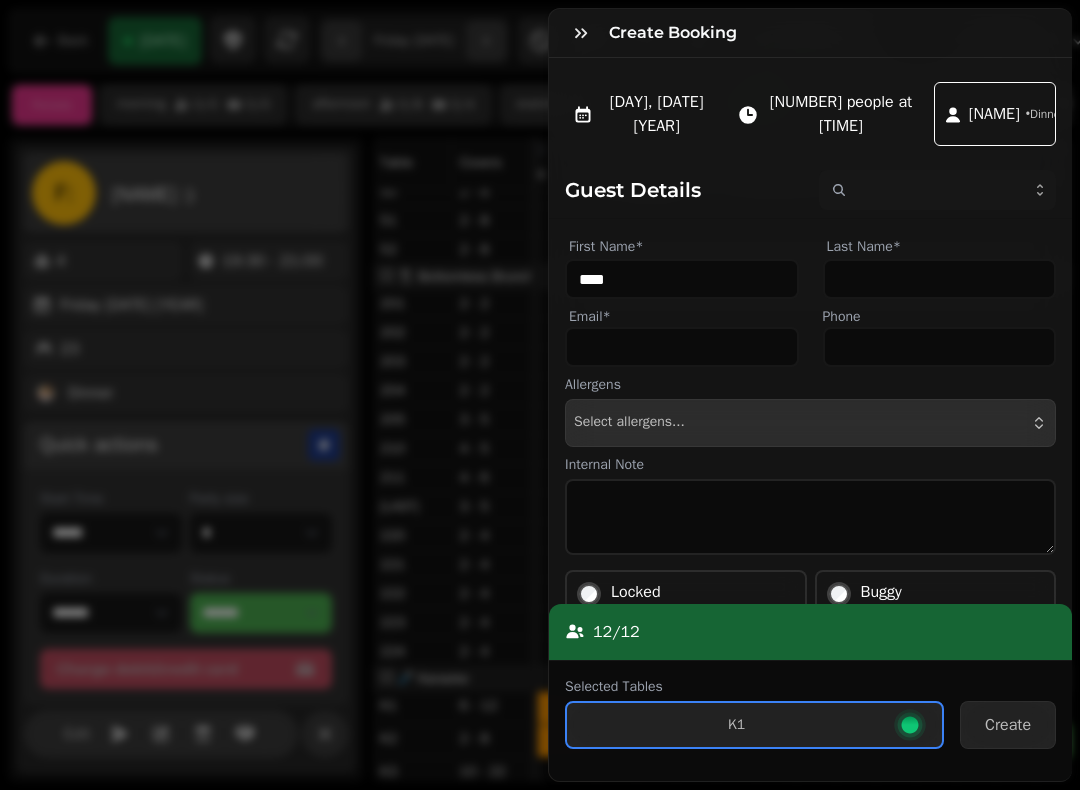 select on "**" 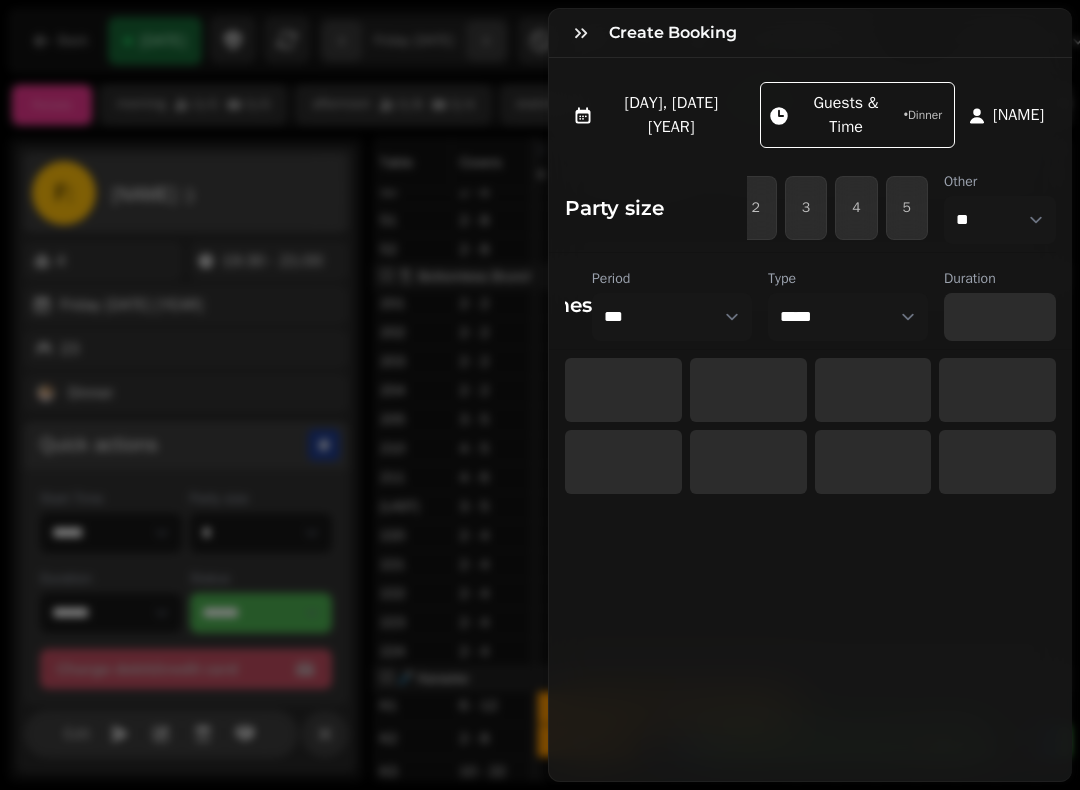 select on "****" 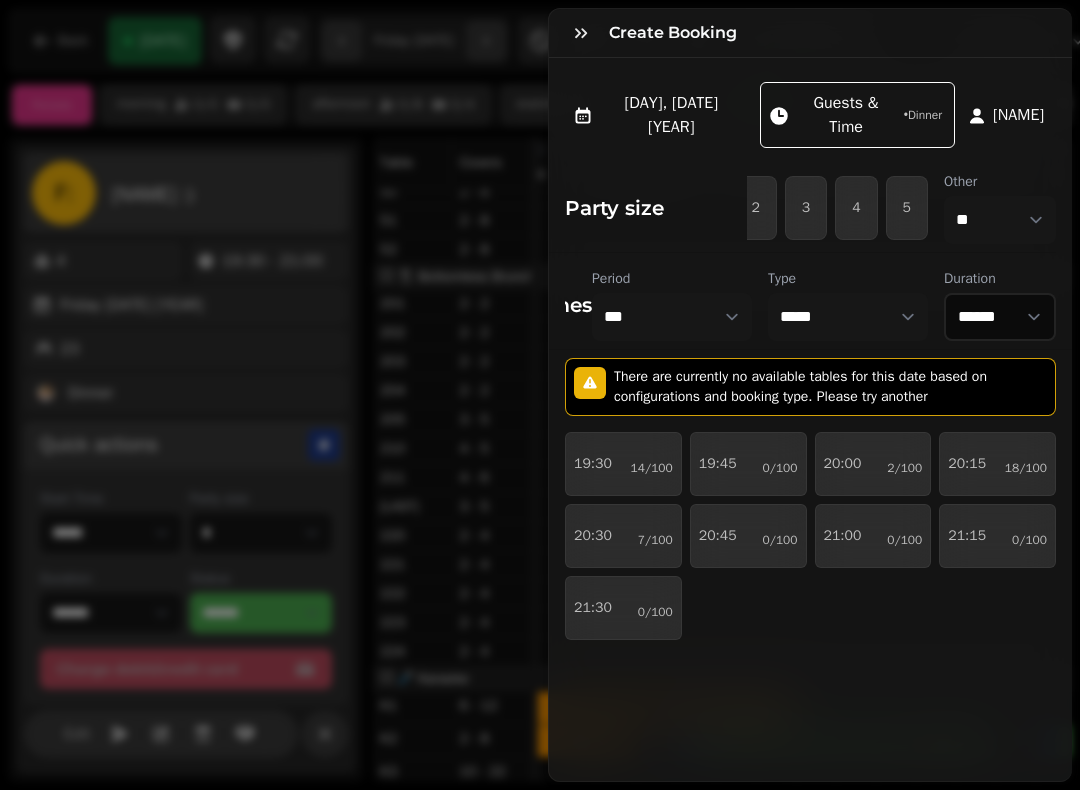 click on "[NUMBER]" at bounding box center [856, 208] 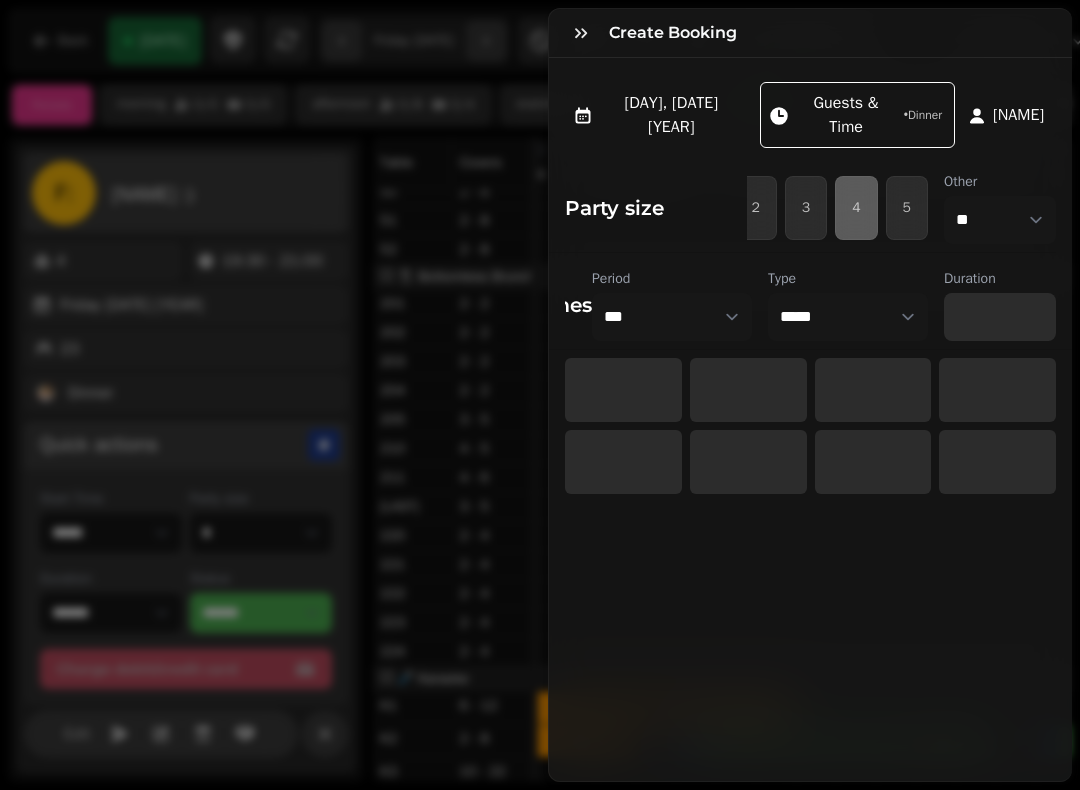 select on "****" 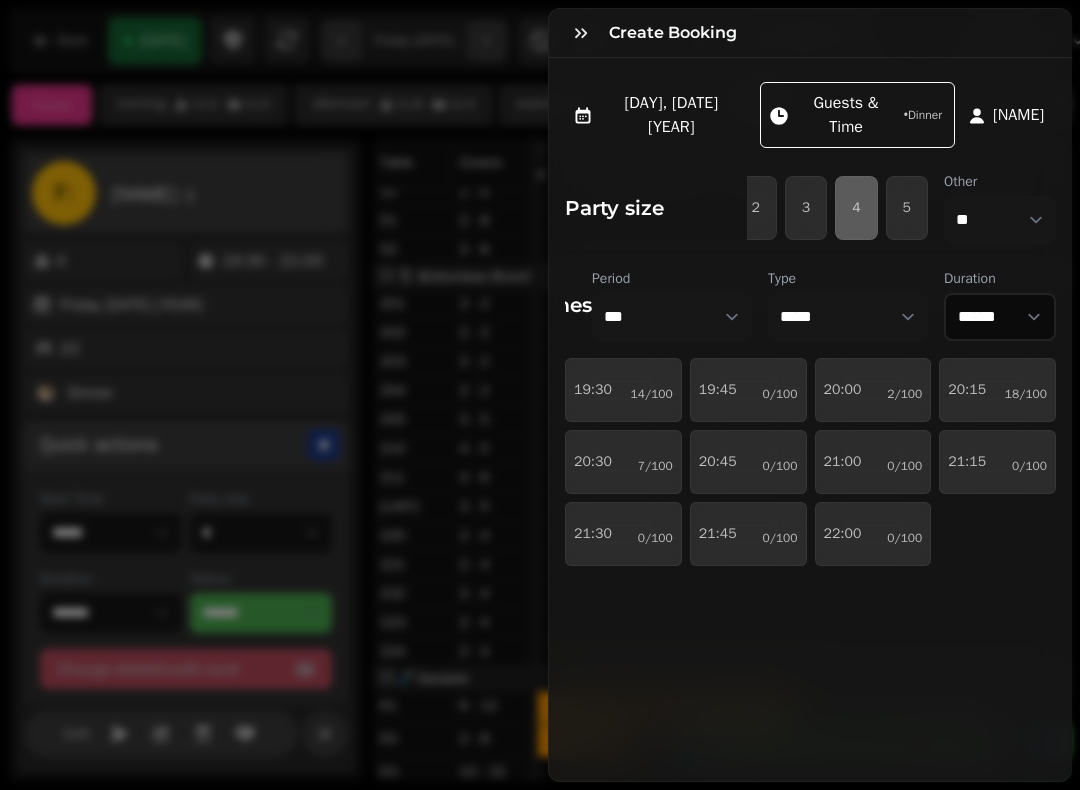 click on "21:00 0/100" at bounding box center [873, 462] 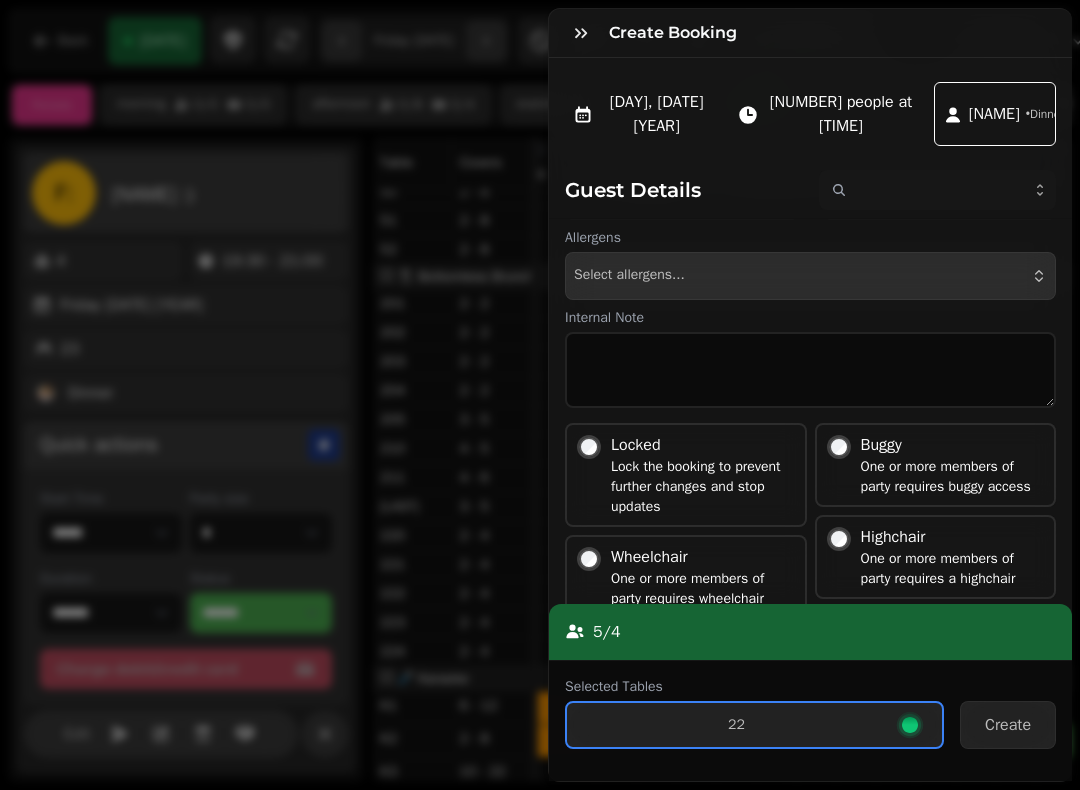 click on "Create" at bounding box center [1008, 725] 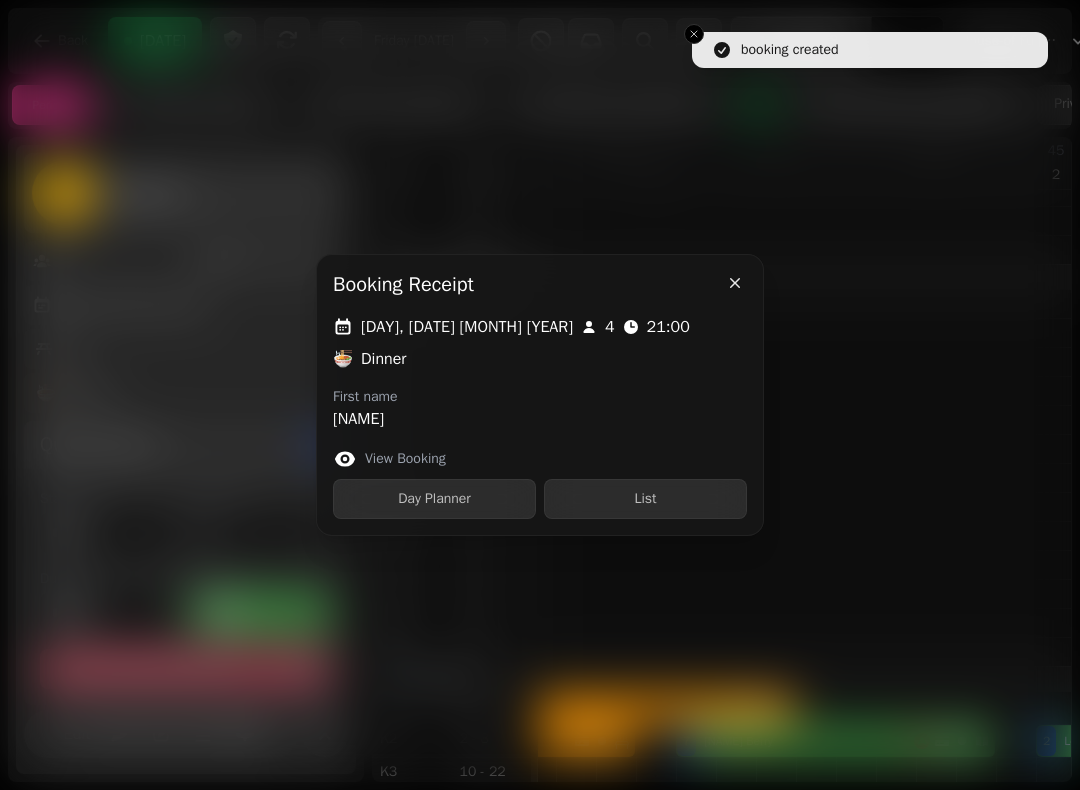click on "Booking receipt" at bounding box center [540, 285] 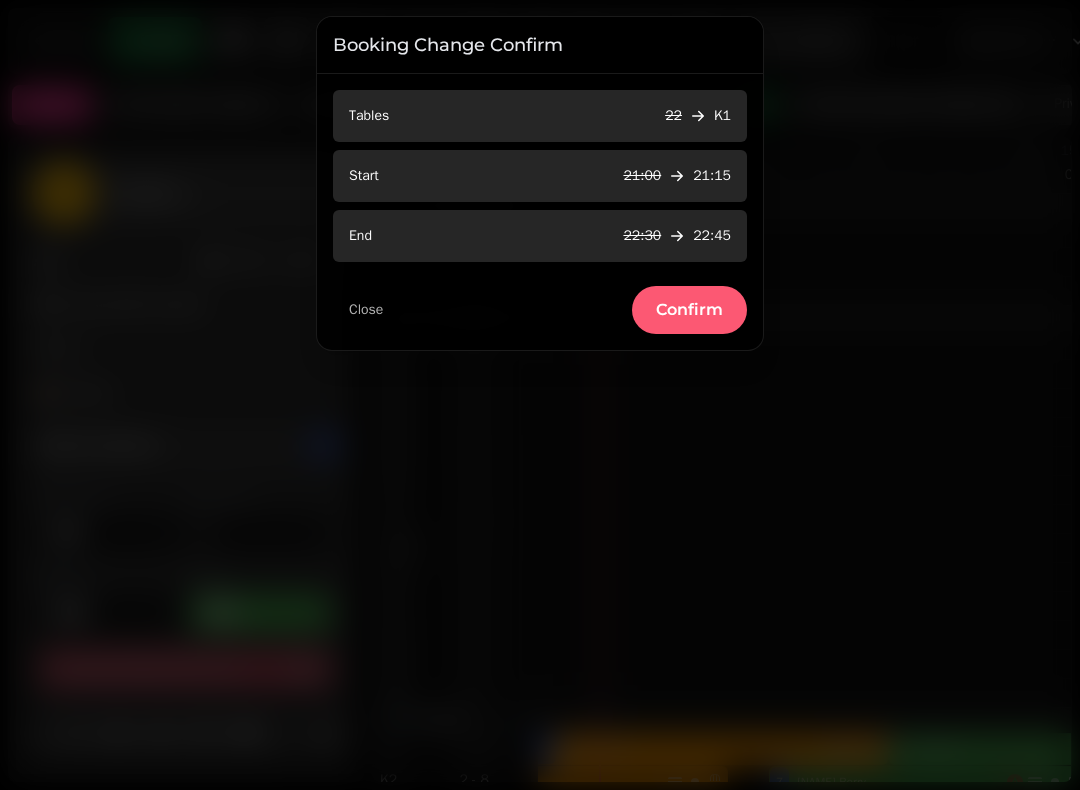 click on "Confirm" at bounding box center [689, 310] 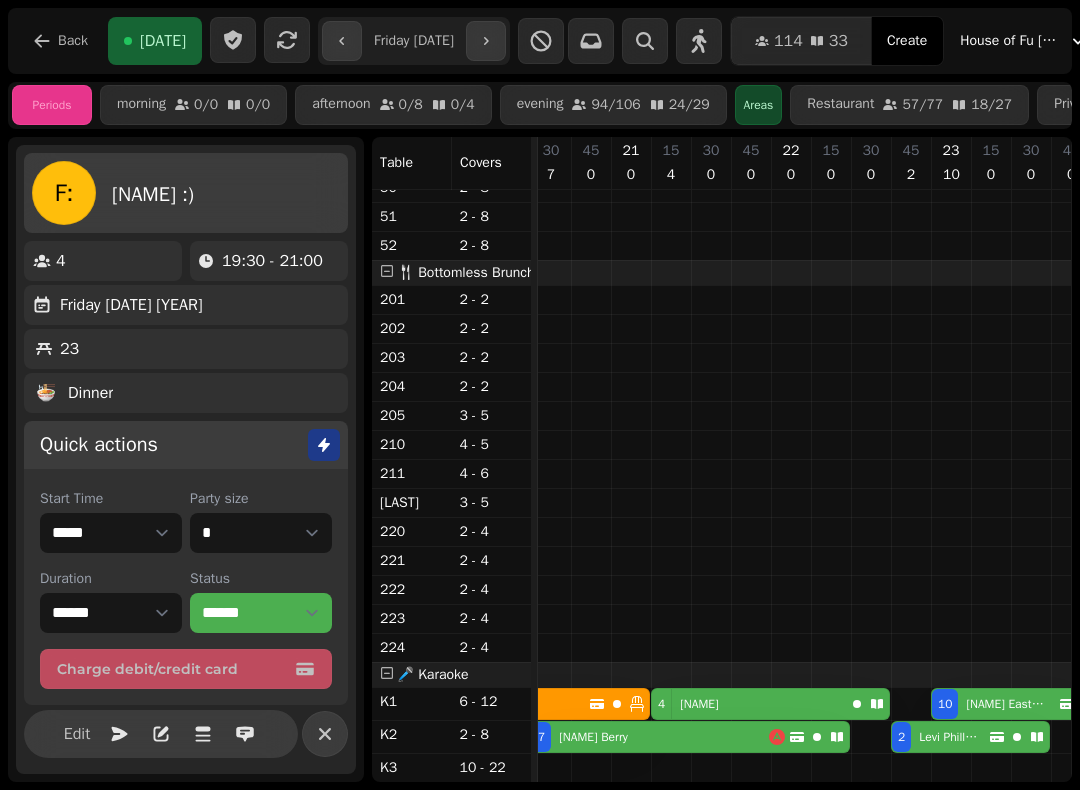 click on "Levi   Phillips" at bounding box center (949, 737) 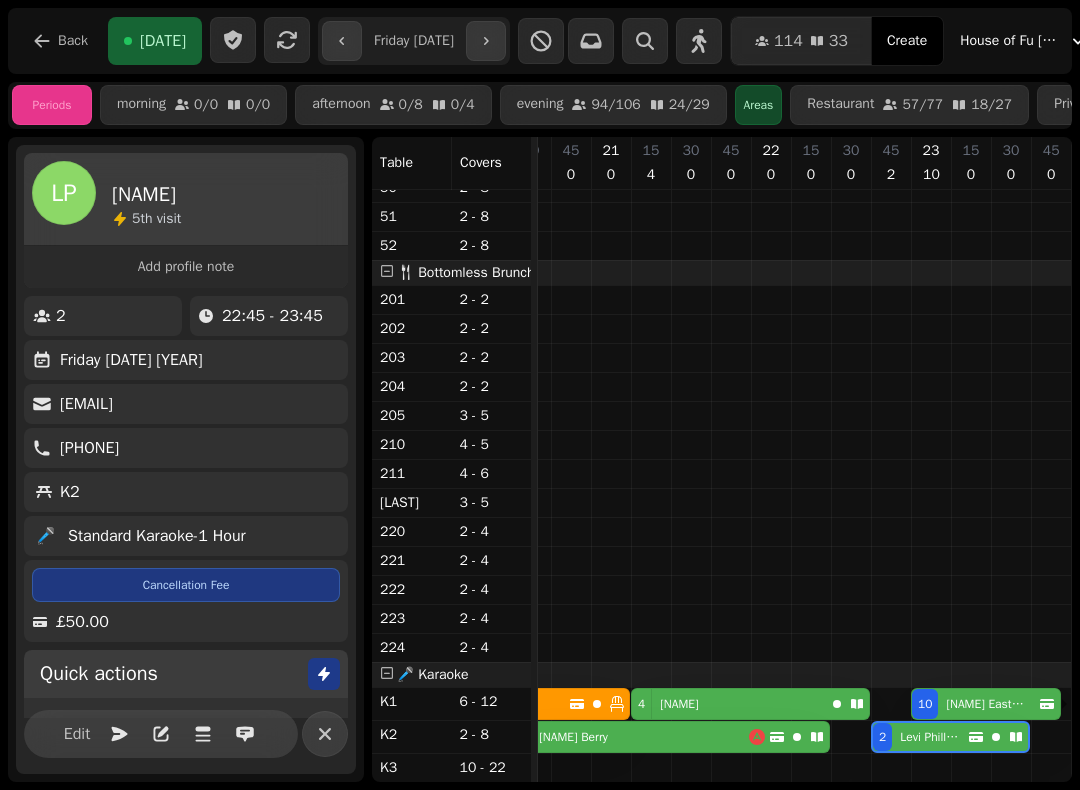 click on "Levi Phillips" at bounding box center [146, 195] 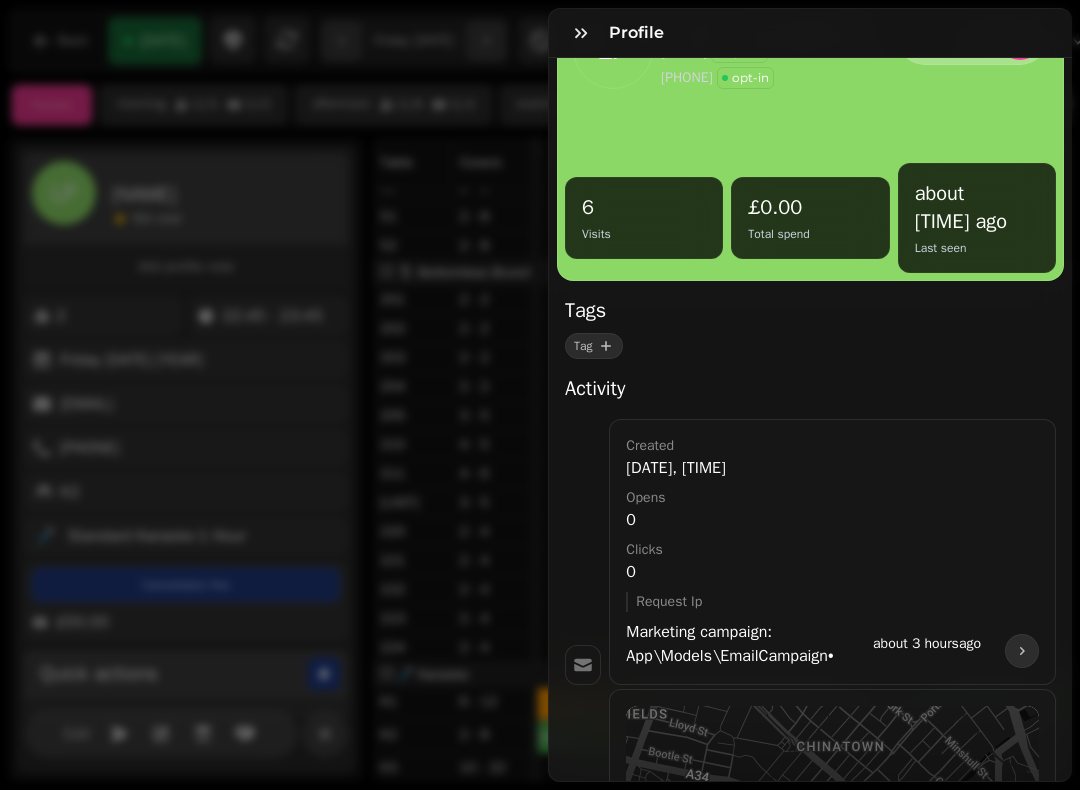 click on "6 Visits" at bounding box center (644, 218) 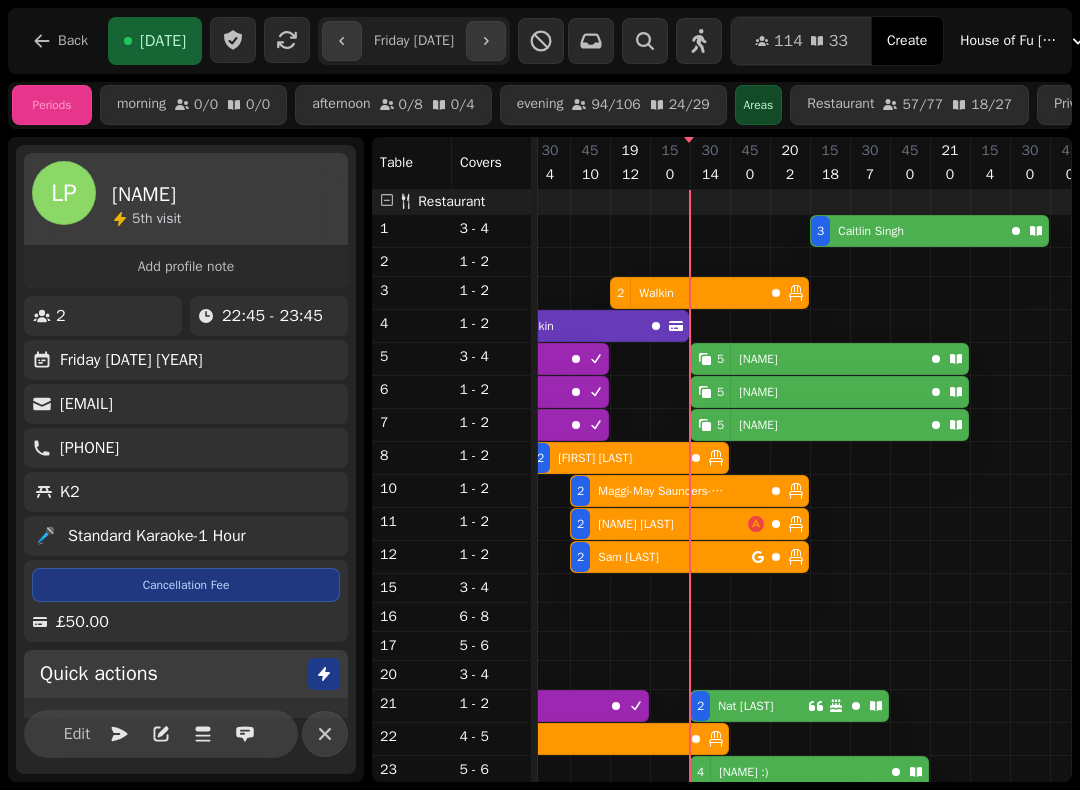 scroll, scrollTop: 119, scrollLeft: 1117, axis: both 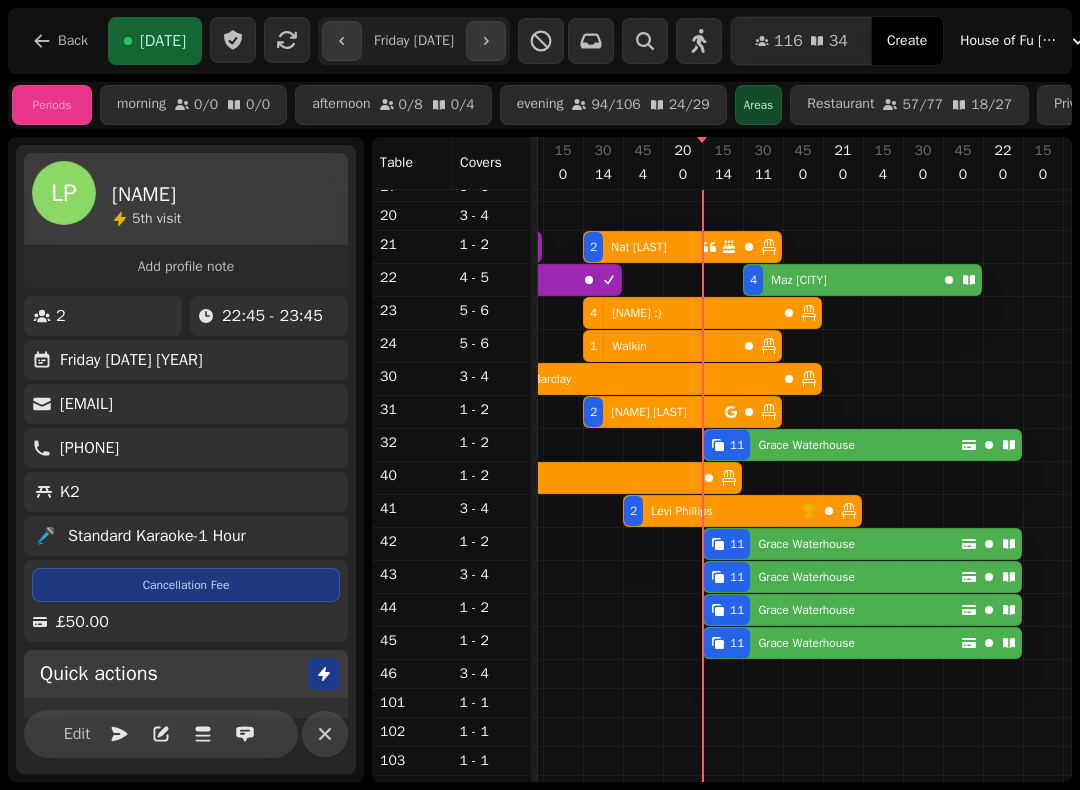 click on "Grace   Waterhouse" at bounding box center (806, 445) 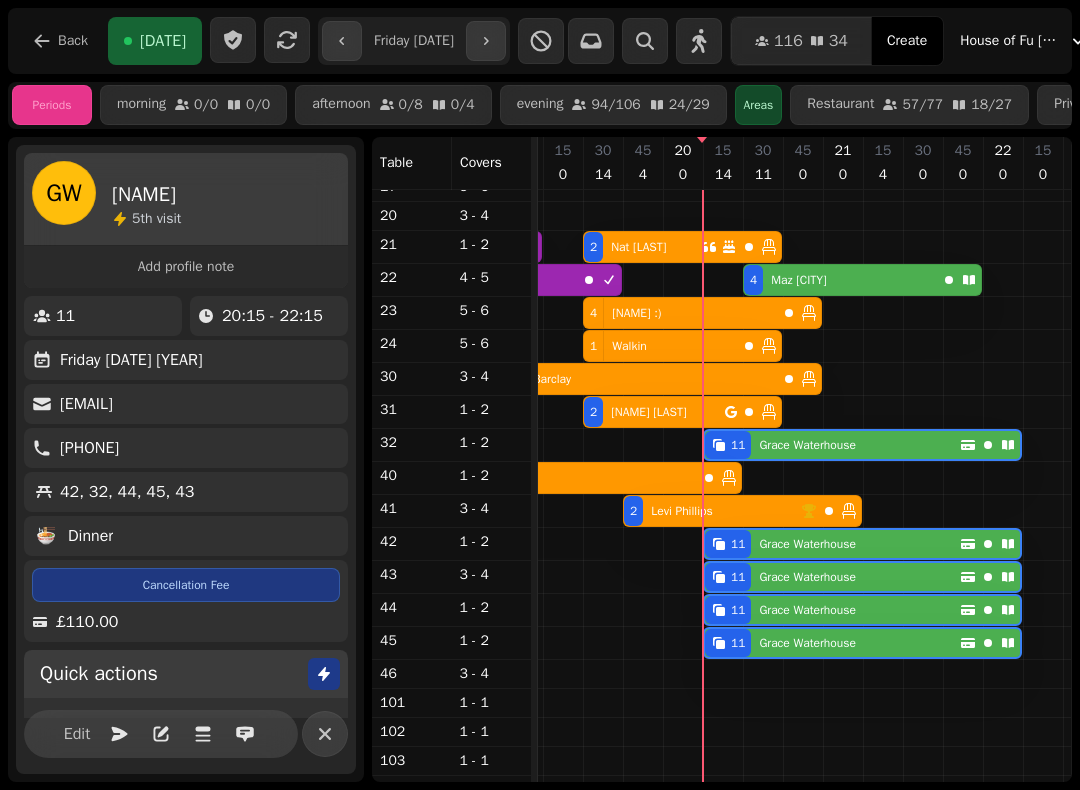 scroll, scrollTop: 0, scrollLeft: 1387, axis: horizontal 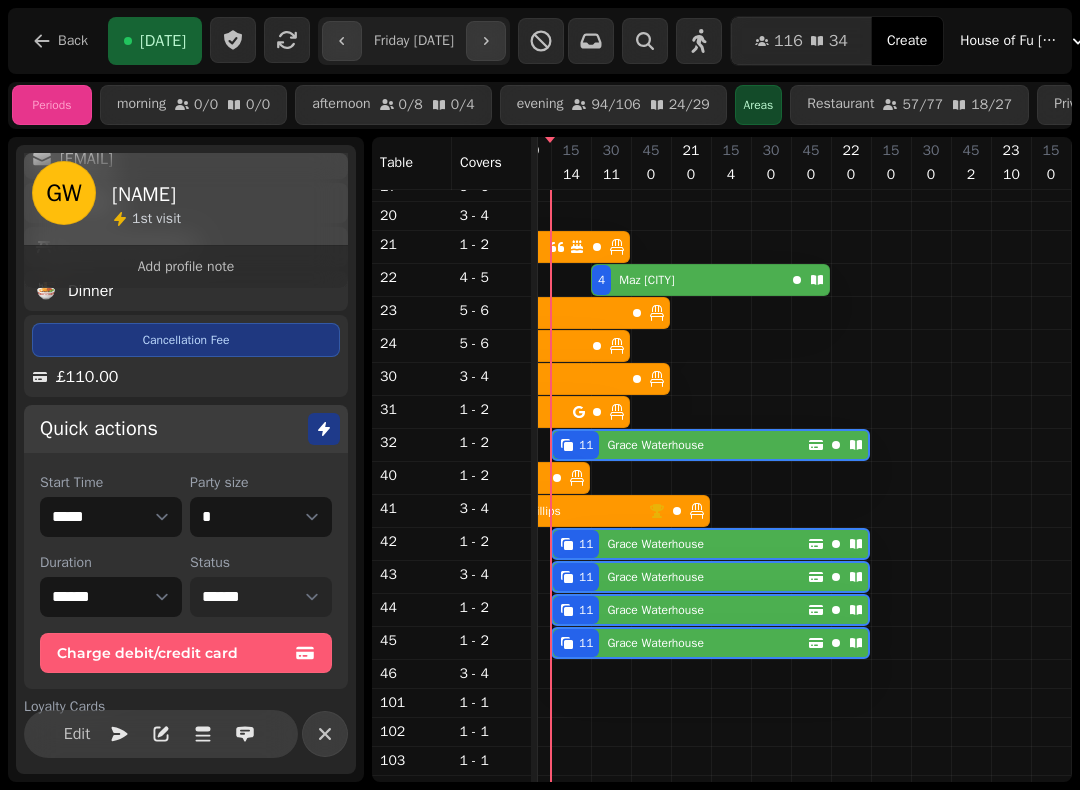 click on "**********" at bounding box center (261, 597) 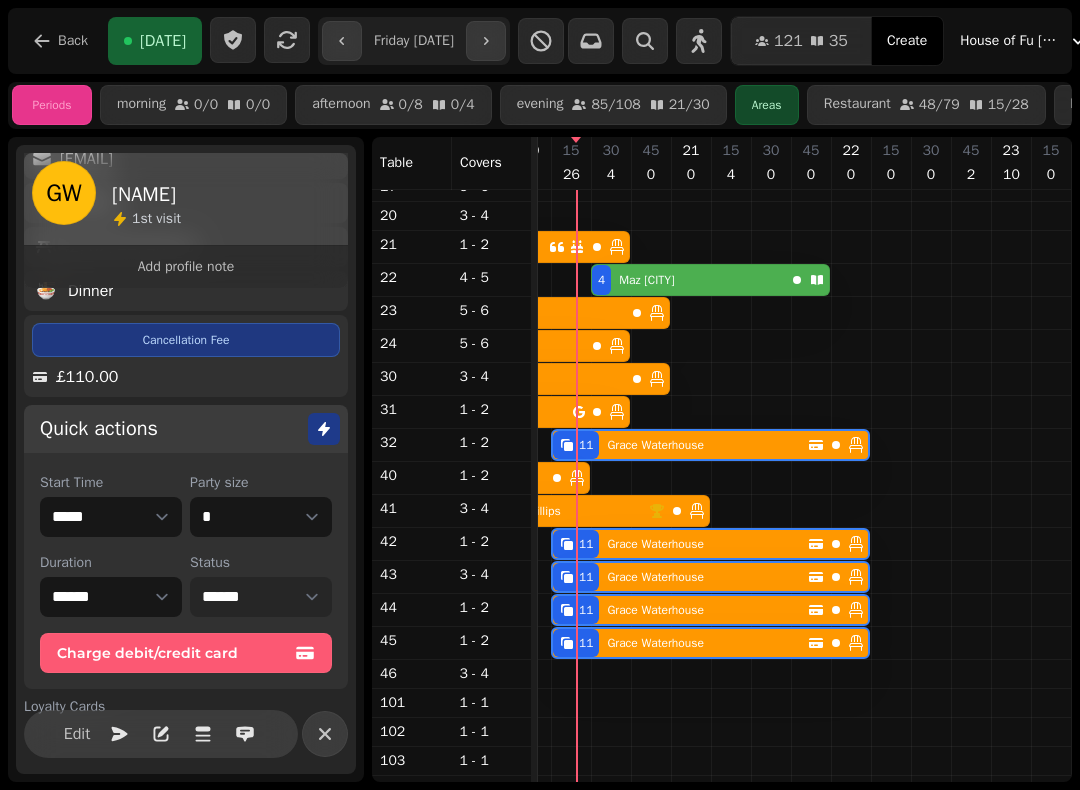 scroll, scrollTop: 75, scrollLeft: 1379, axis: both 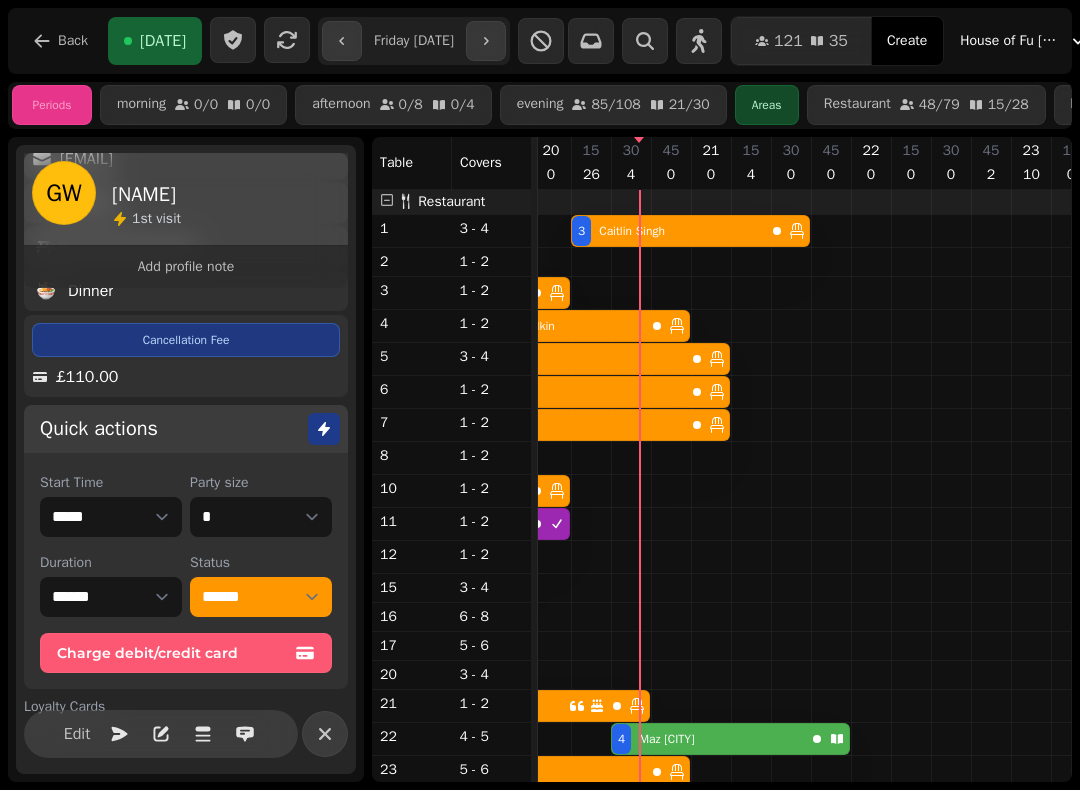 click on "Maz   Mansfield" at bounding box center (662, 739) 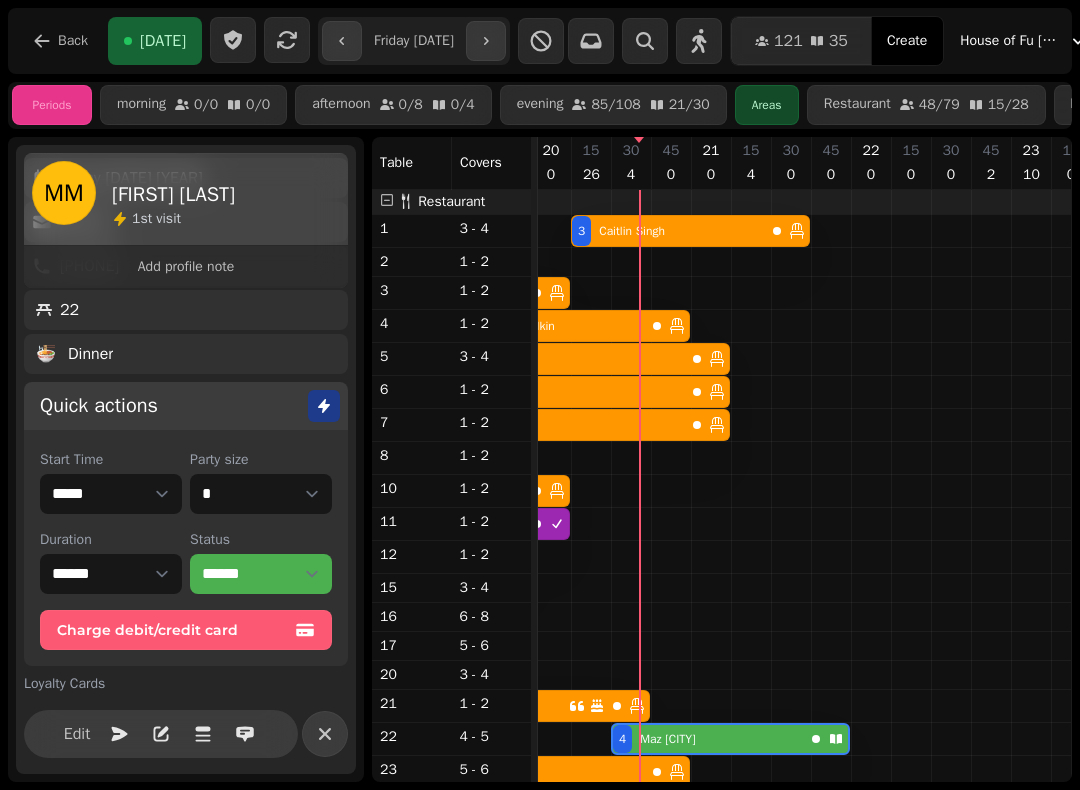 scroll, scrollTop: 181, scrollLeft: 0, axis: vertical 